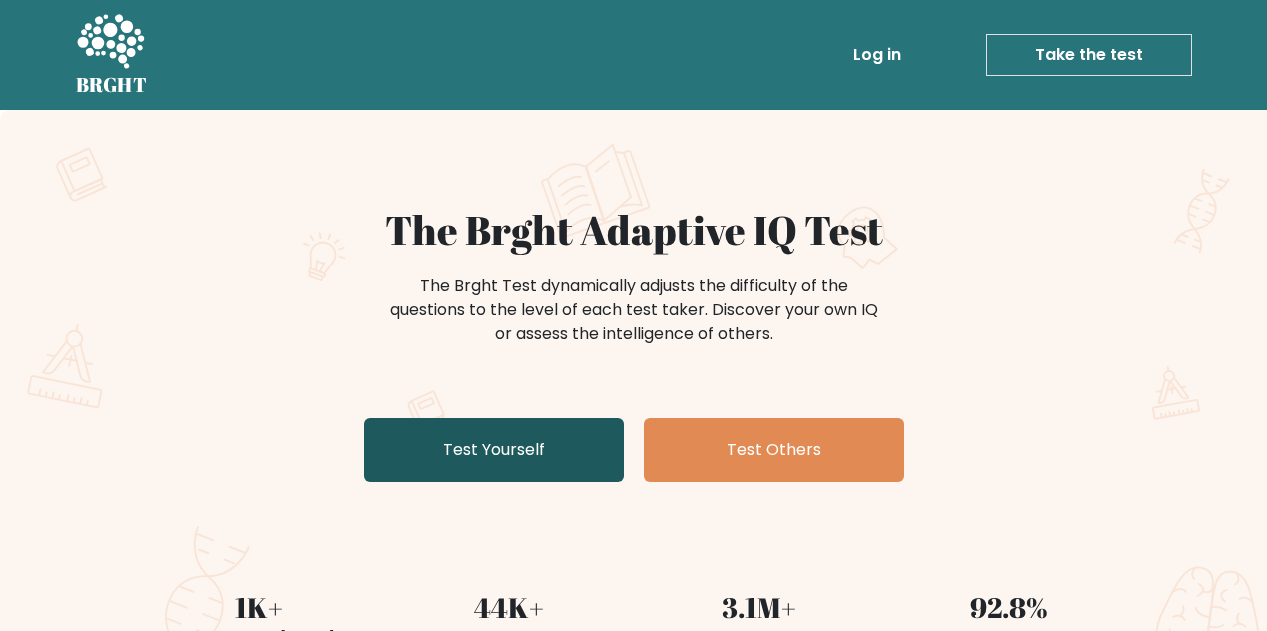 scroll, scrollTop: 0, scrollLeft: 0, axis: both 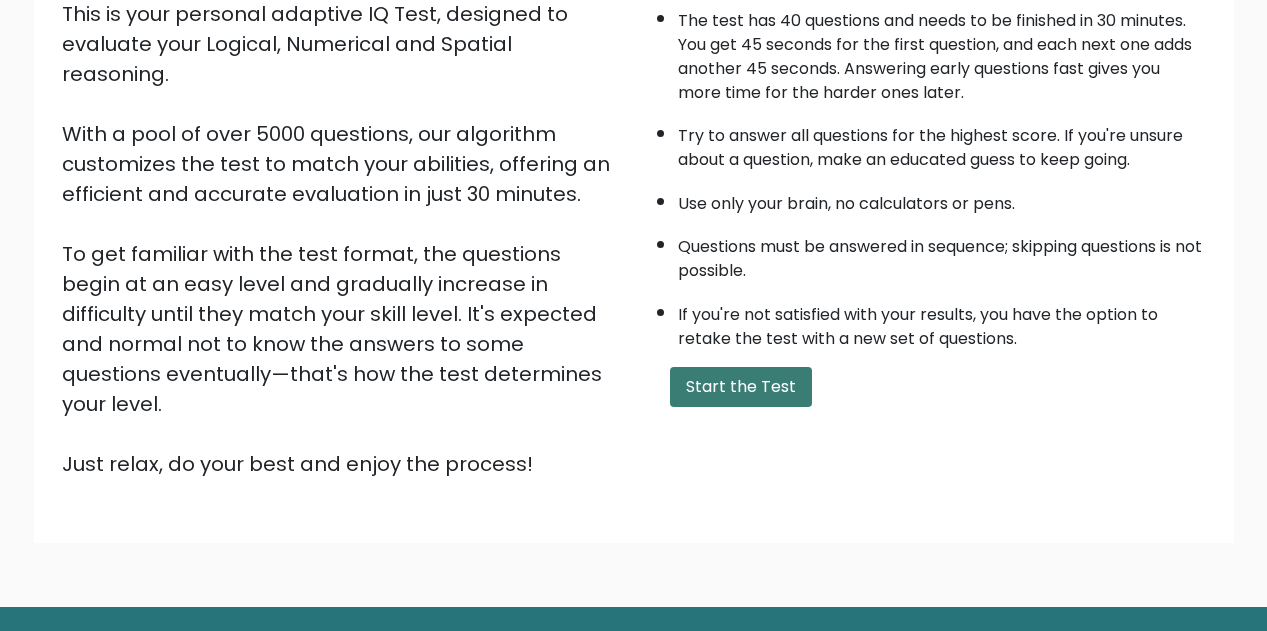 click on "Start the Test" at bounding box center [741, 387] 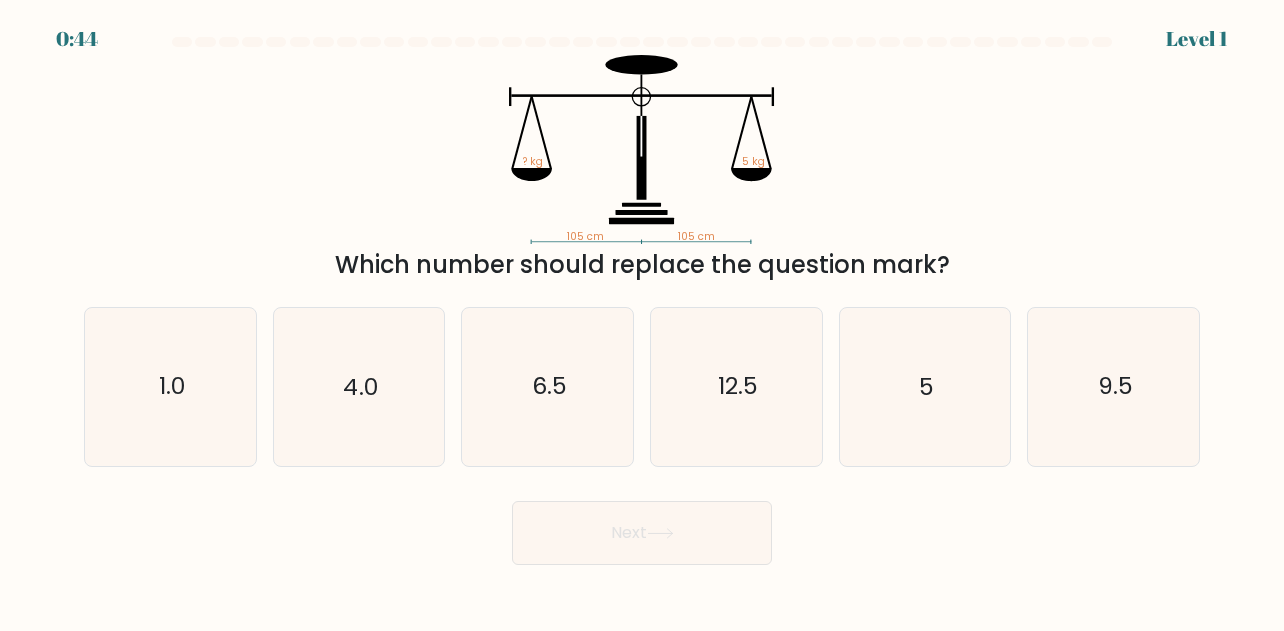 scroll, scrollTop: 0, scrollLeft: 0, axis: both 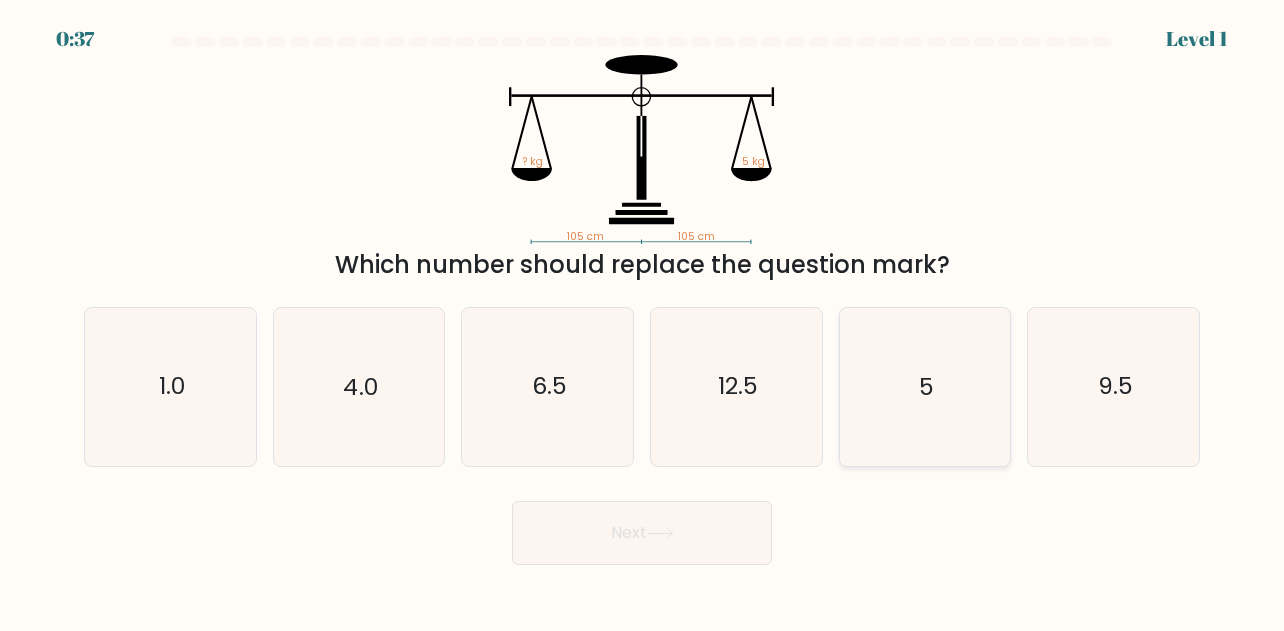 click on "5" 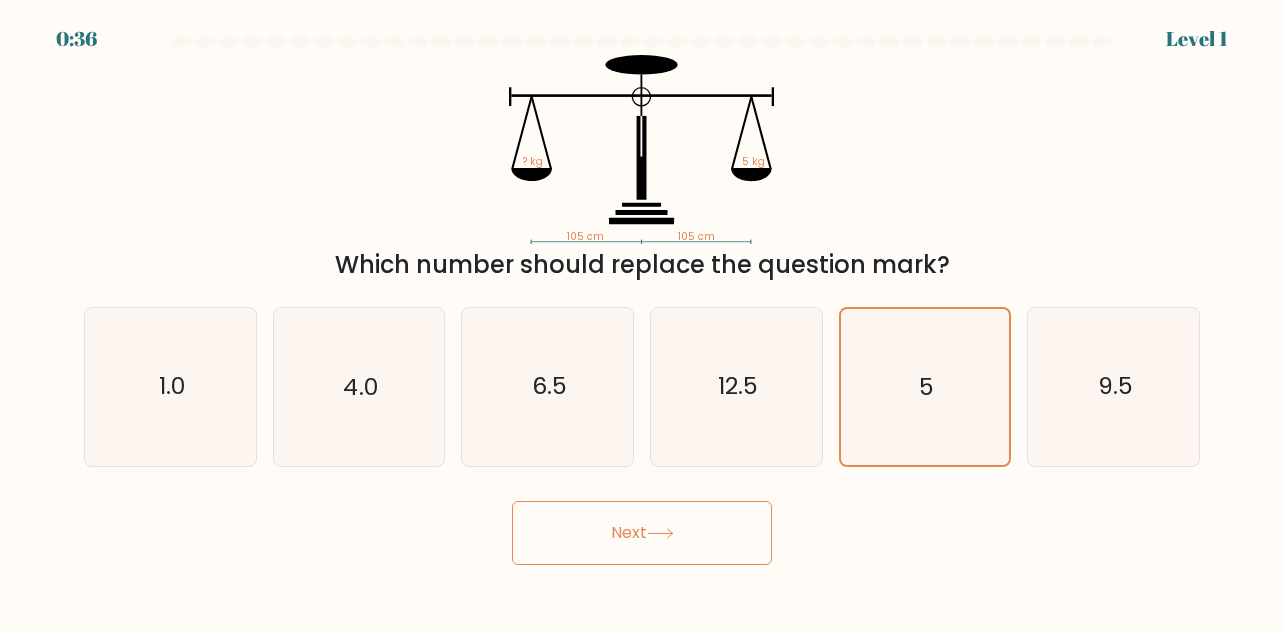 click on "Next" at bounding box center [642, 533] 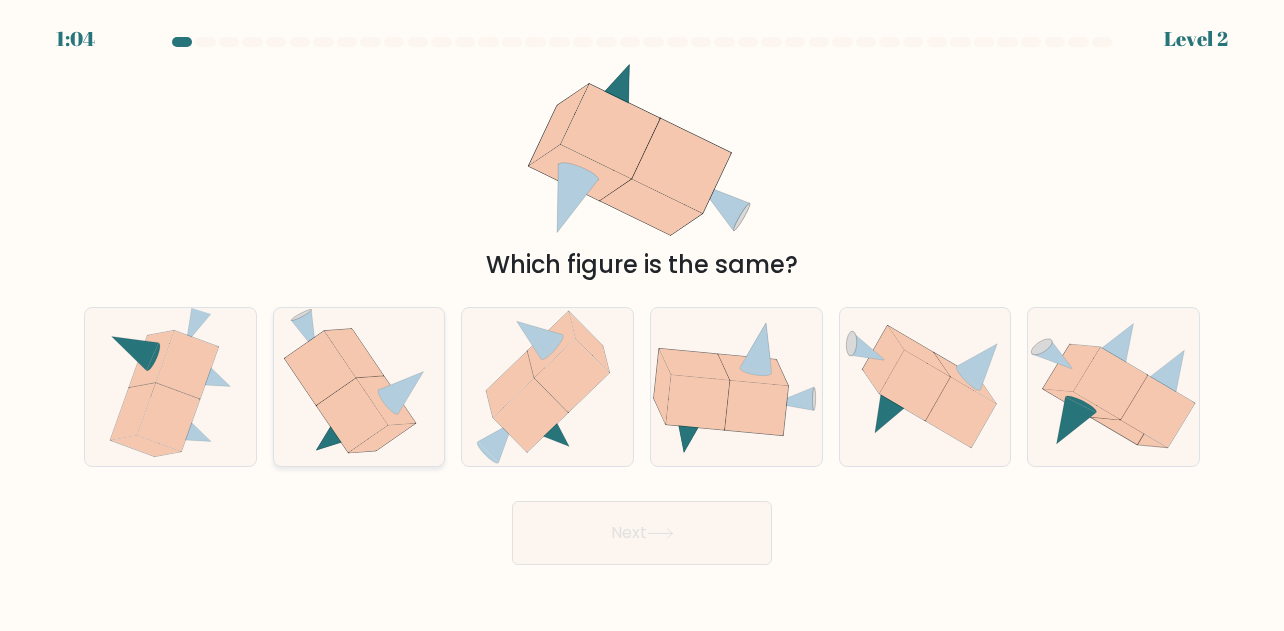 click 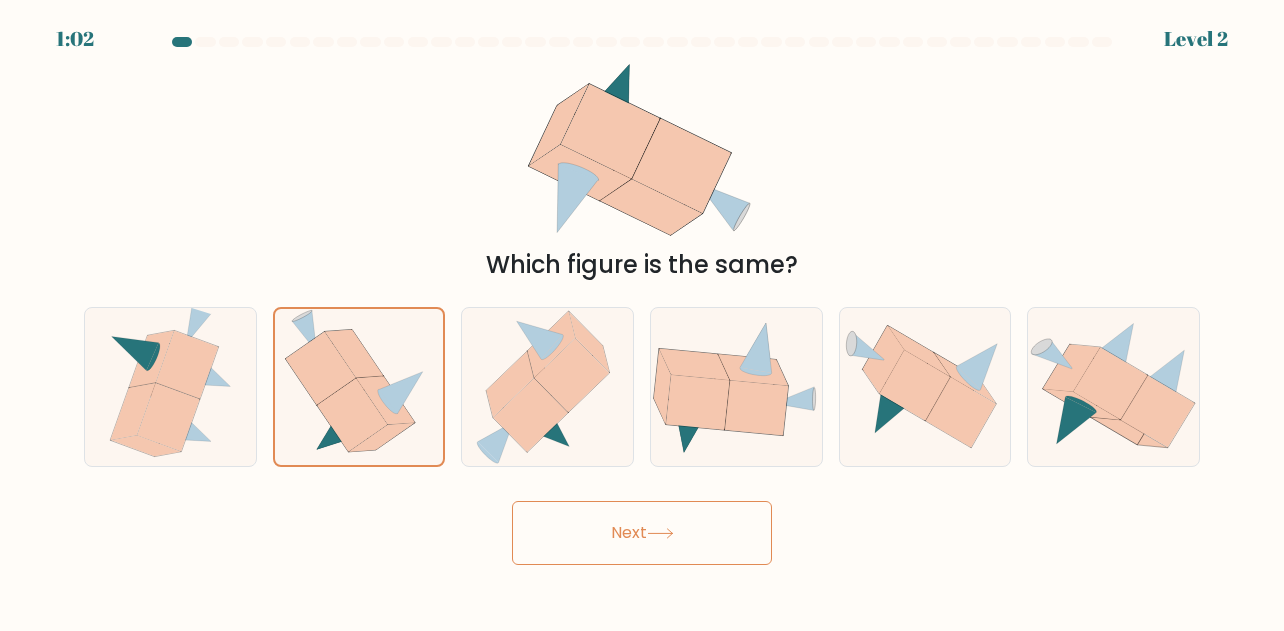 click on "Next" at bounding box center (642, 533) 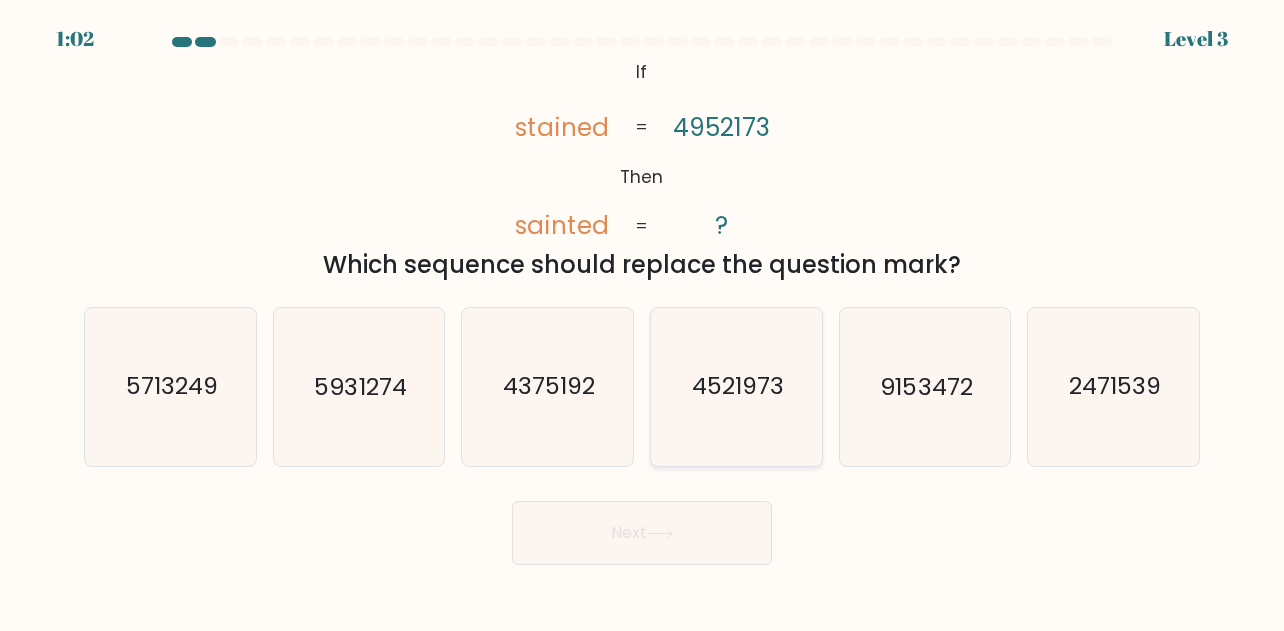 click on "4521973" 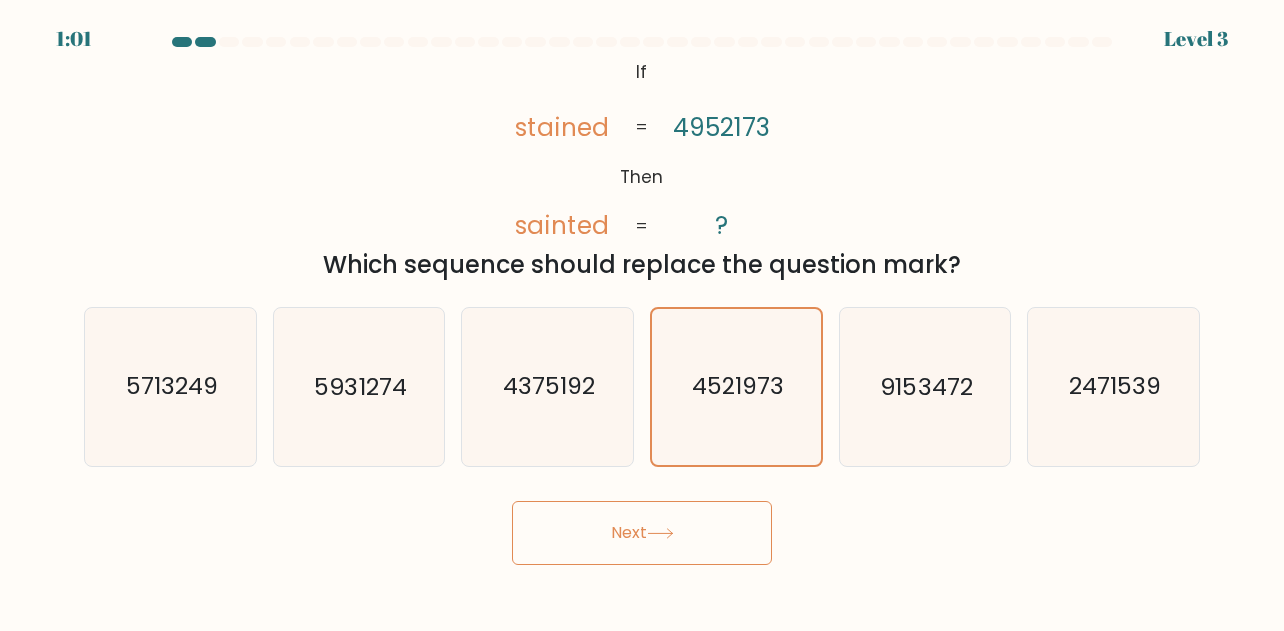 click on "Next" at bounding box center (642, 533) 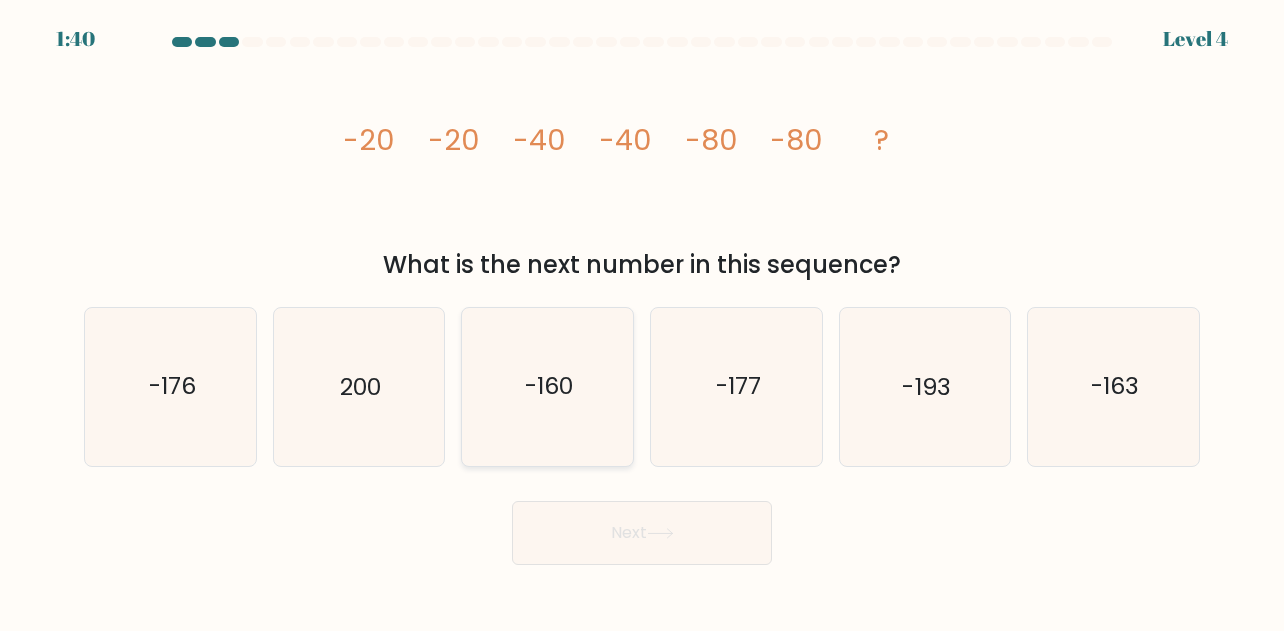 click on "-160" 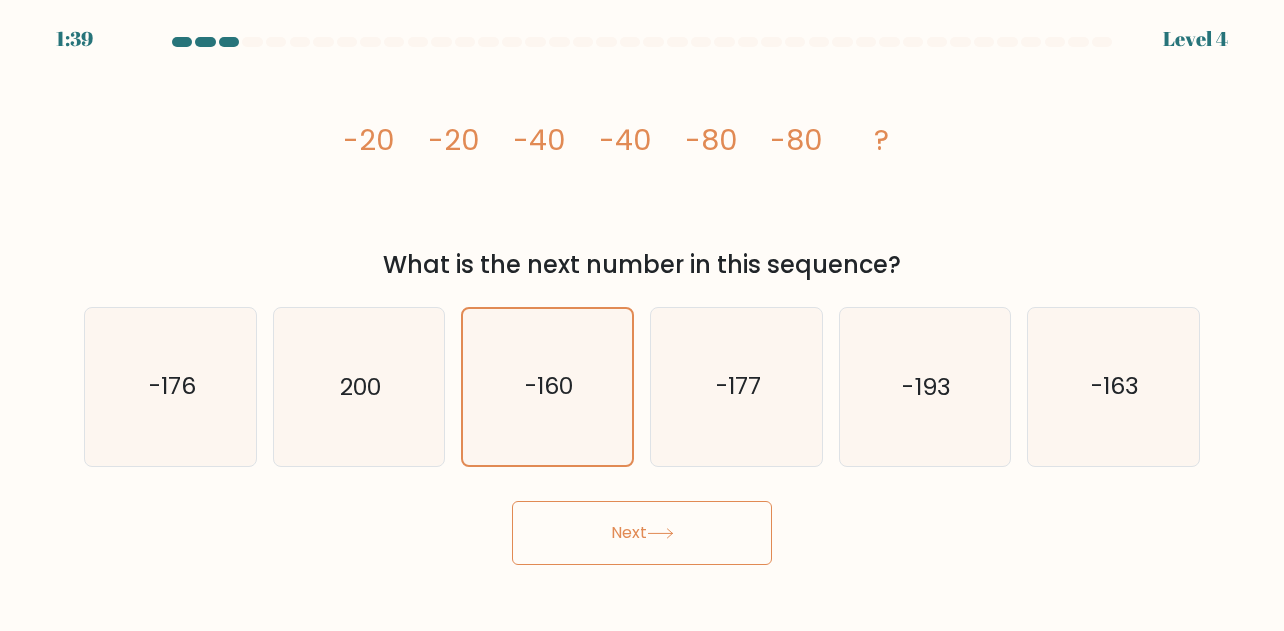 click on "Next" at bounding box center (642, 533) 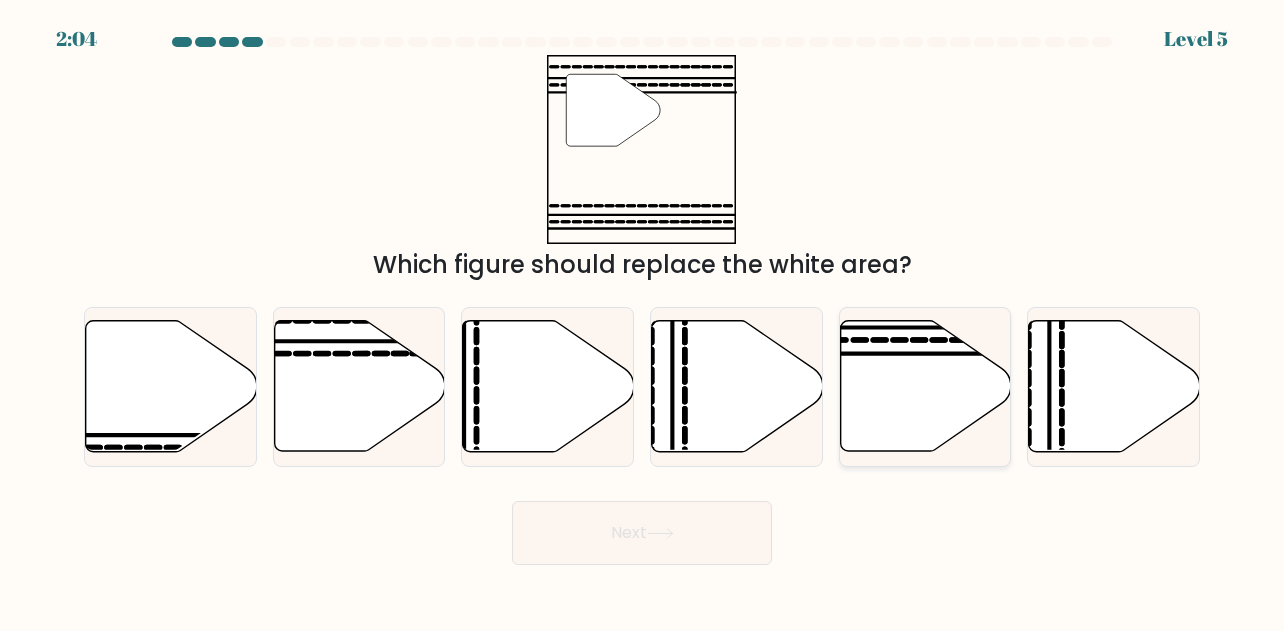 click 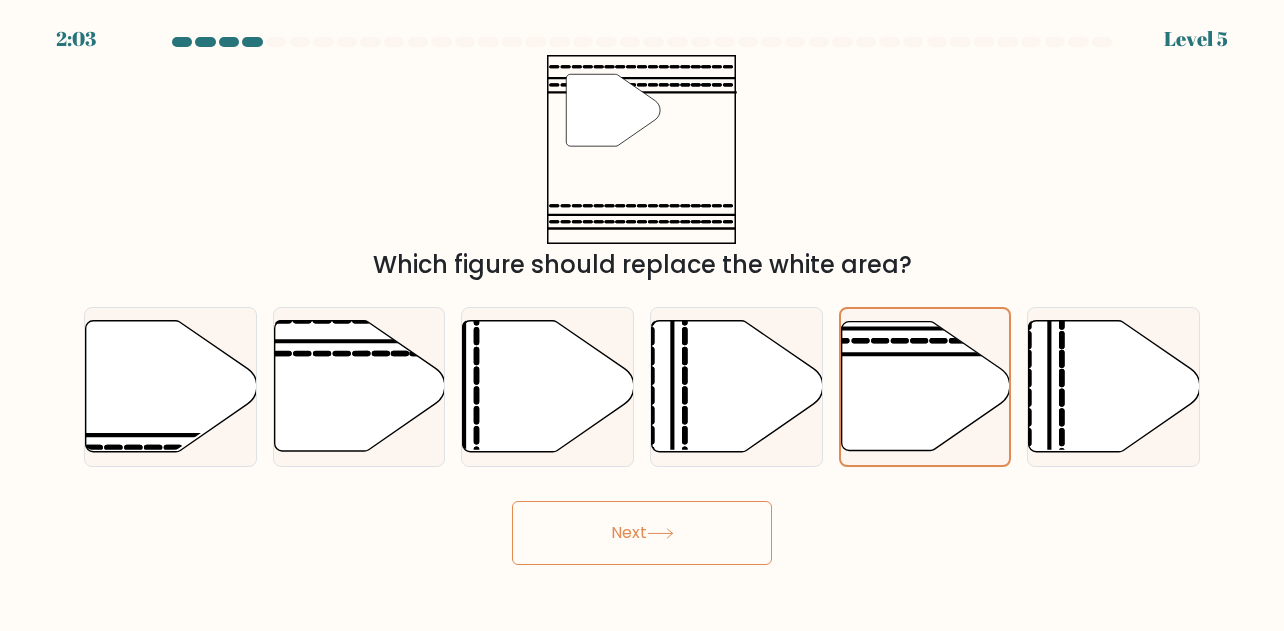 click on "Next" at bounding box center (642, 533) 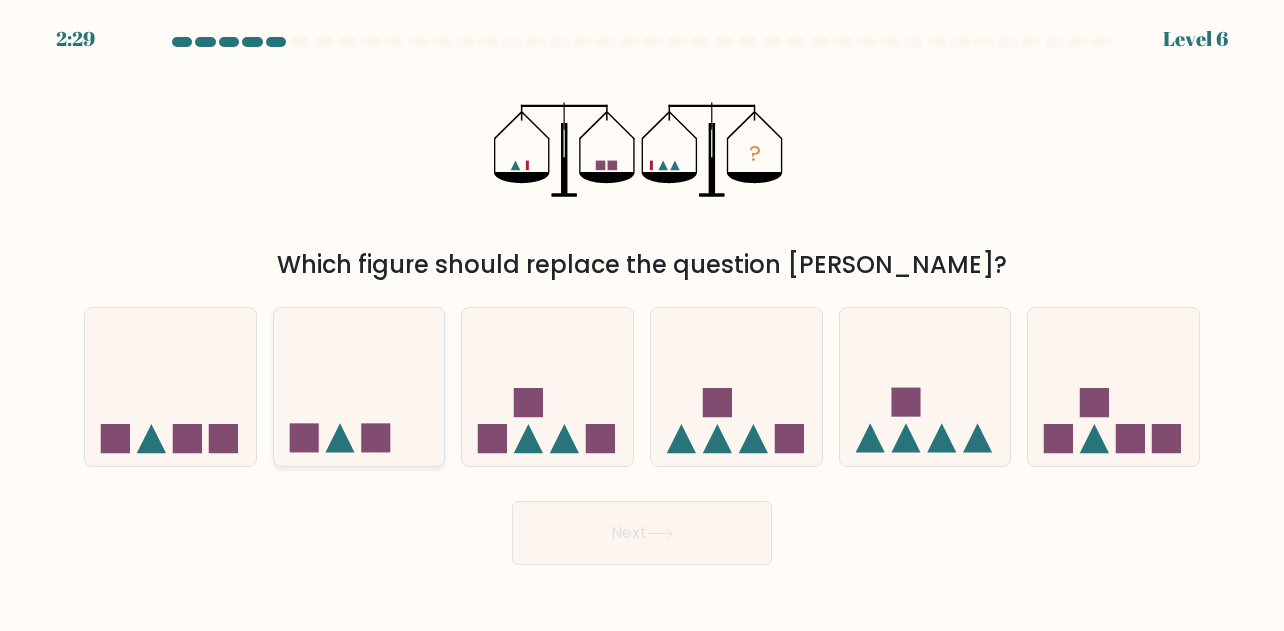 click 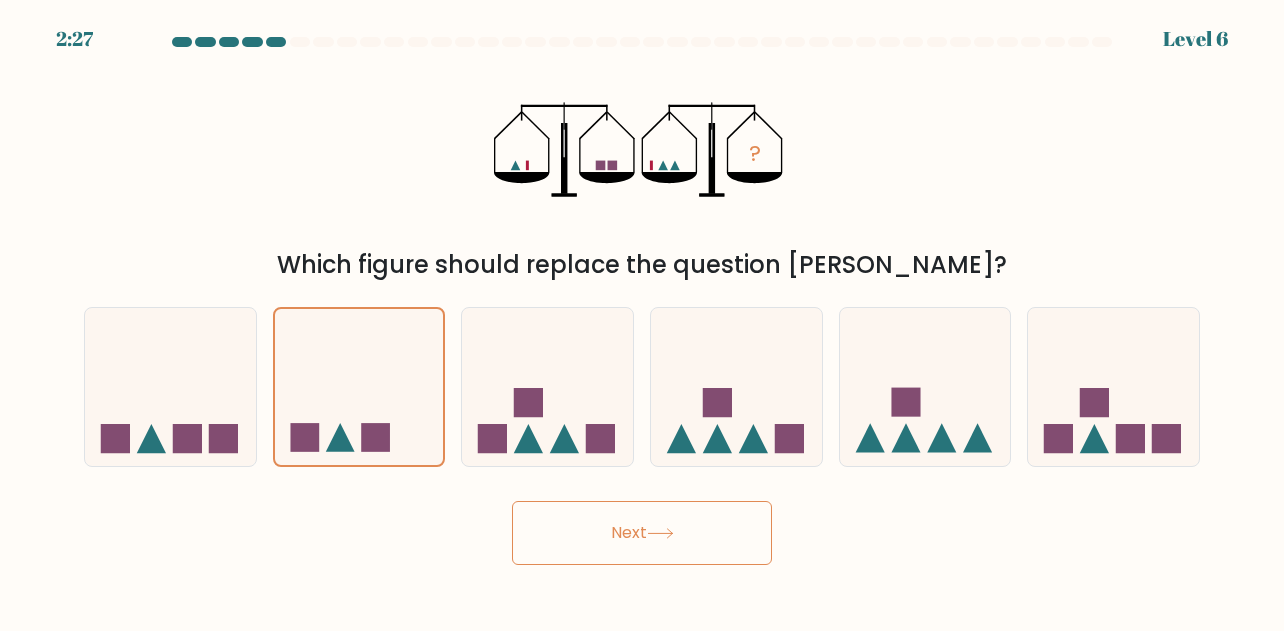 click on "Next" at bounding box center (642, 533) 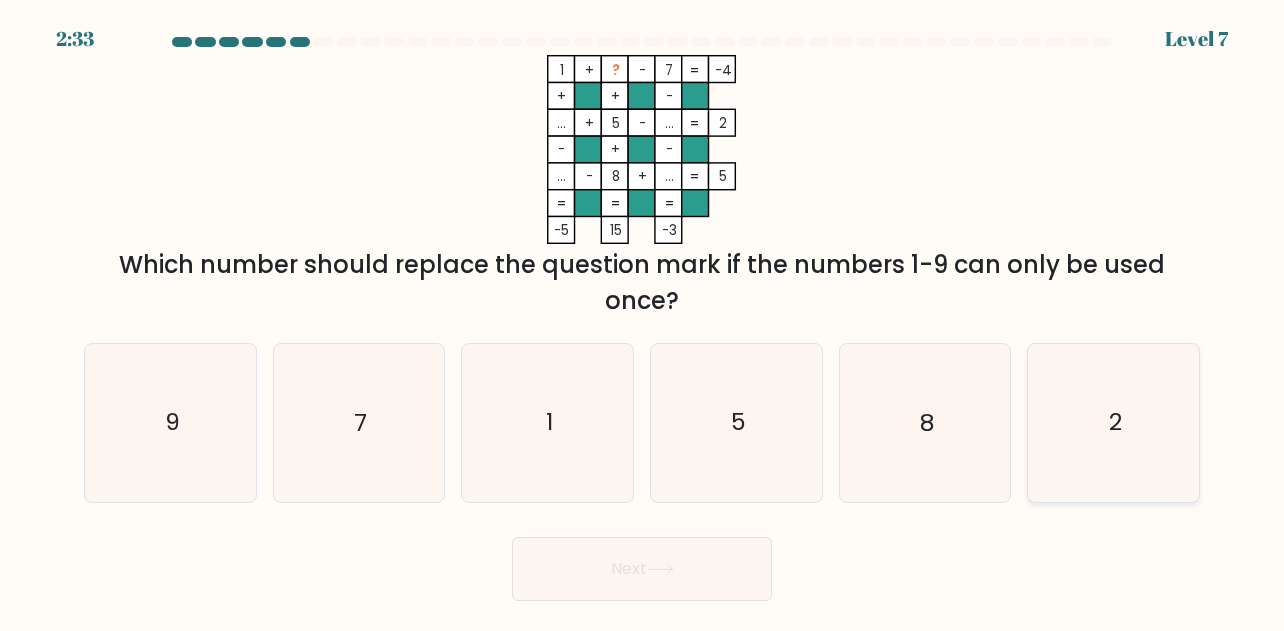 click on "2" 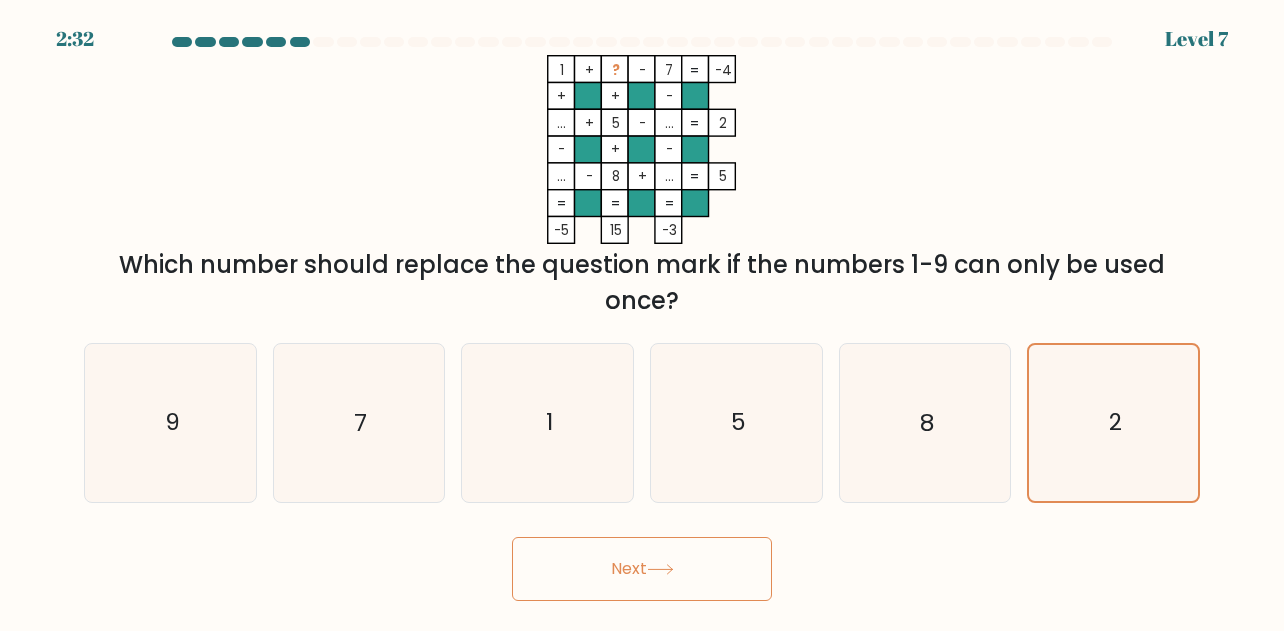 click on "Next" at bounding box center [642, 569] 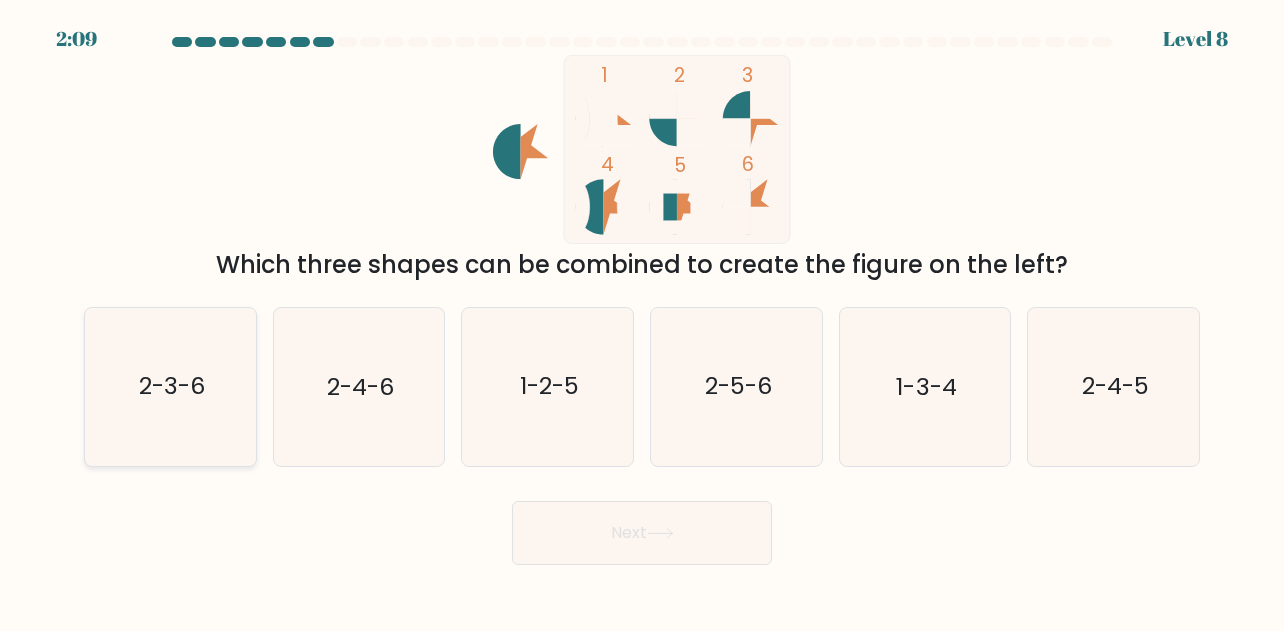 click on "2-3-6" 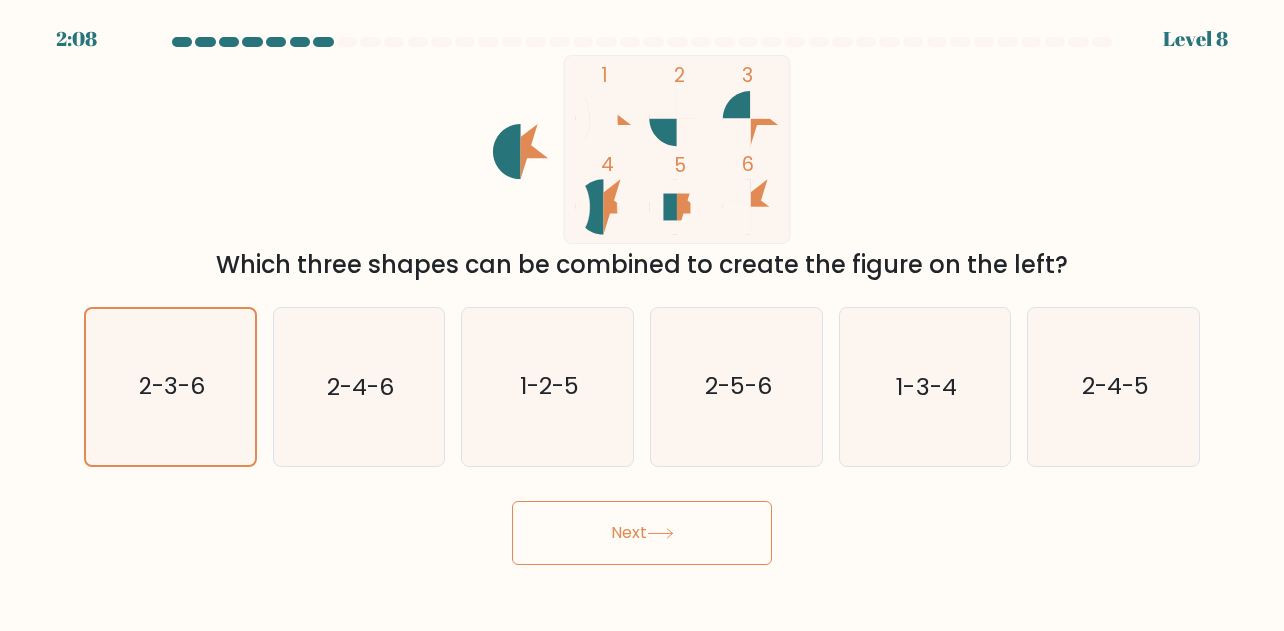 click on "Next" at bounding box center [642, 533] 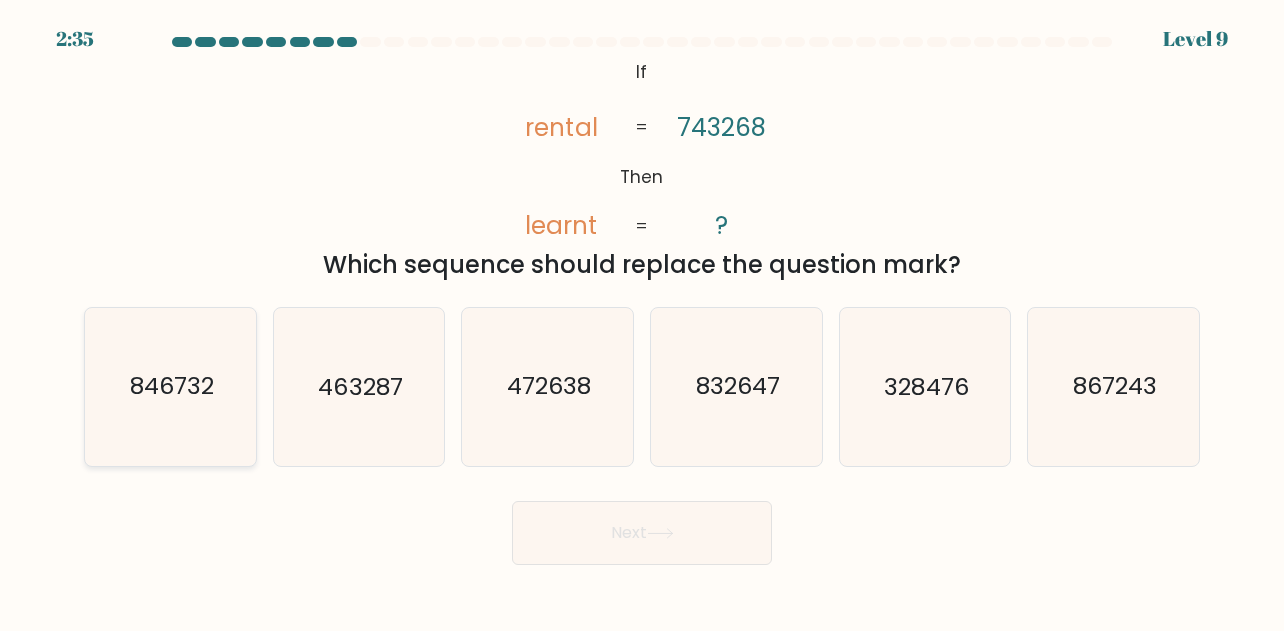 click on "846732" 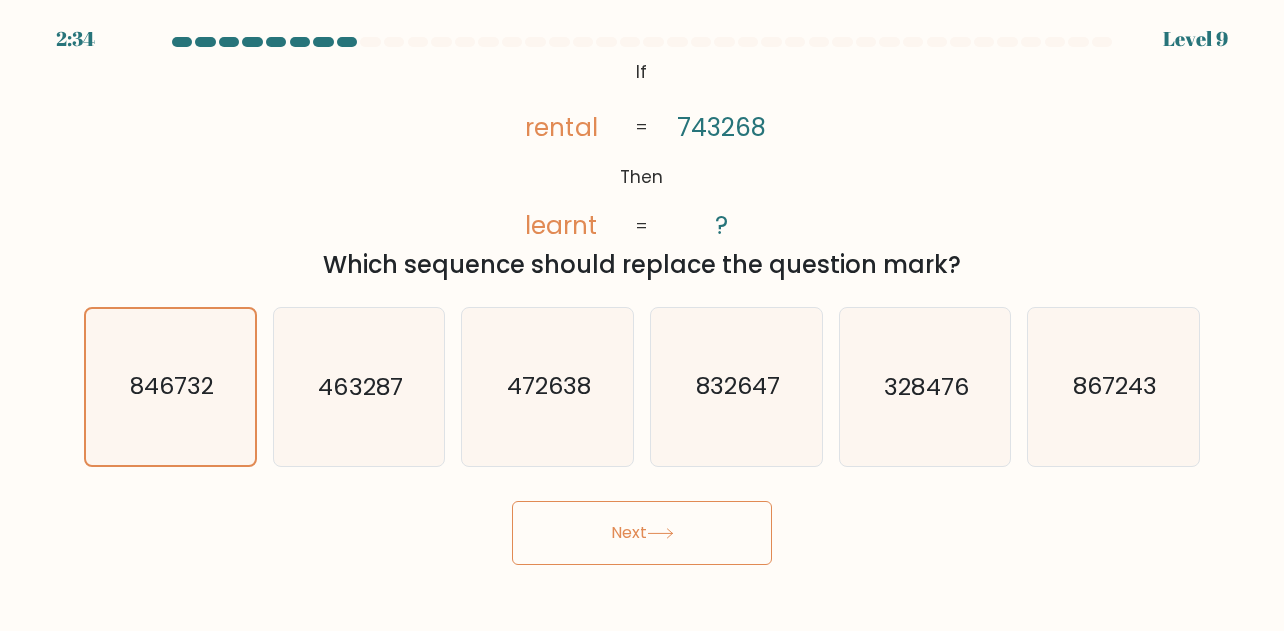 click on "Next" at bounding box center [642, 533] 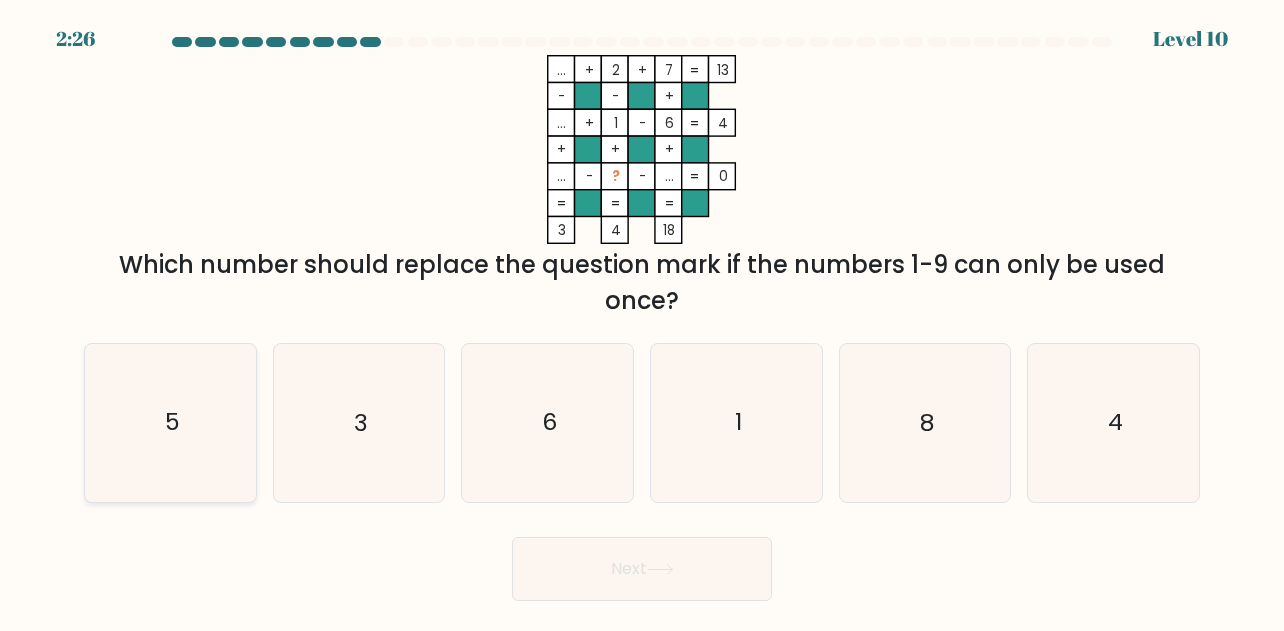 click on "5" 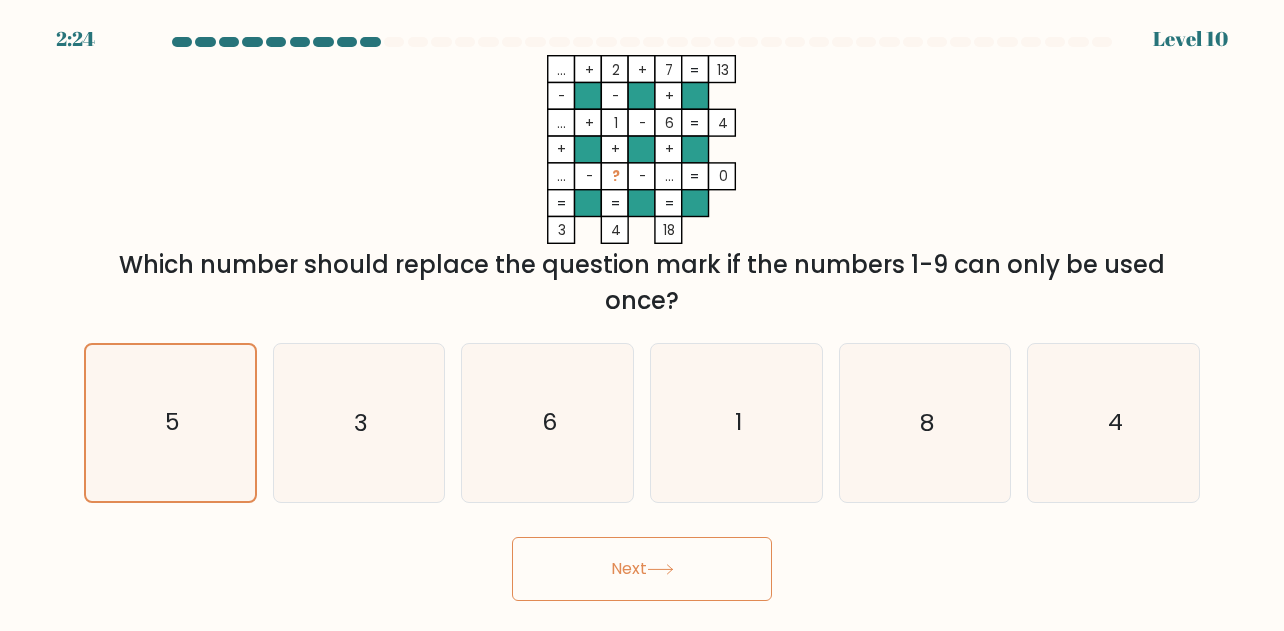 click on "Next" at bounding box center (642, 569) 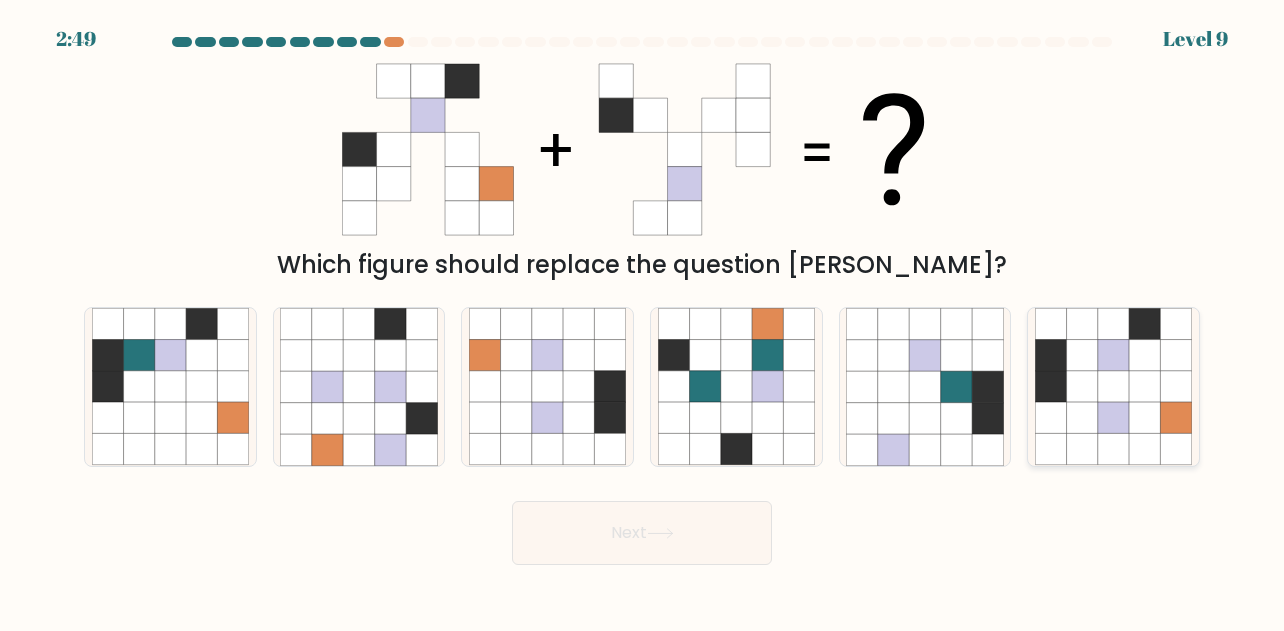 click 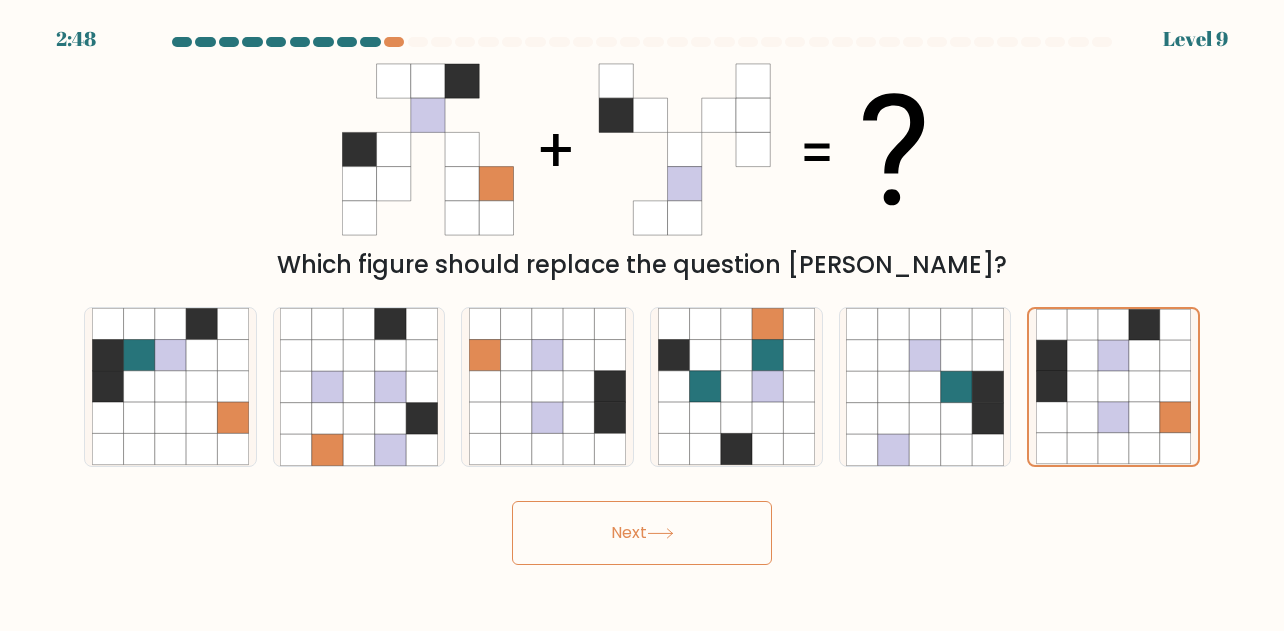 click on "Next" at bounding box center (642, 533) 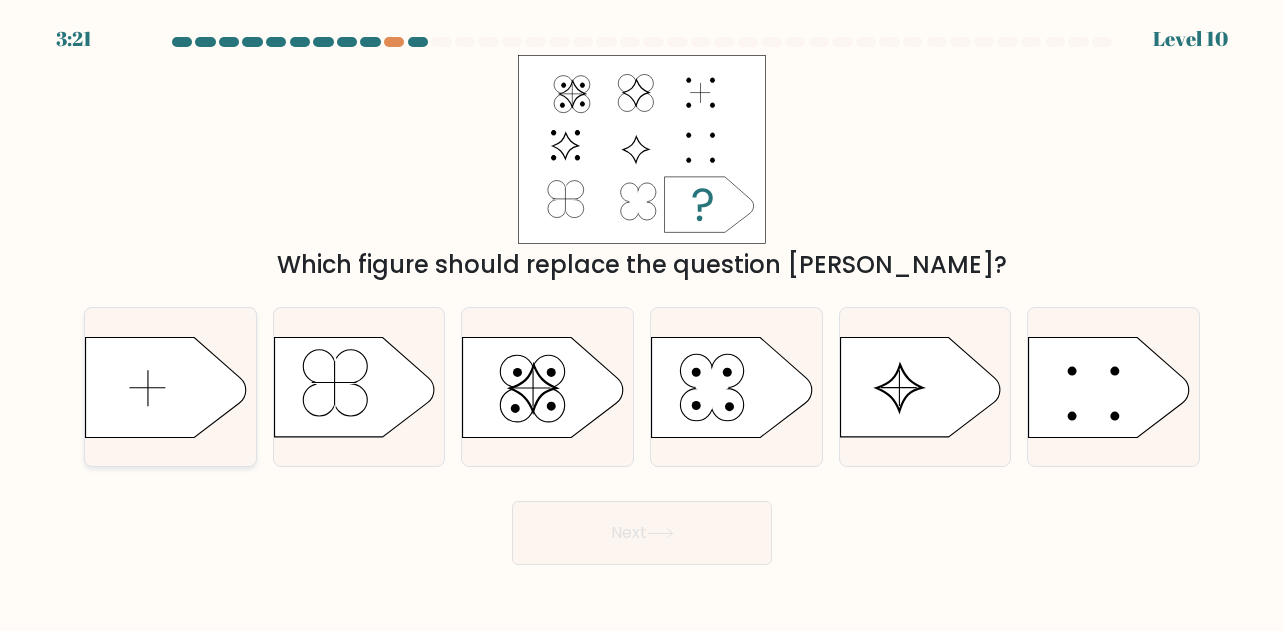 click 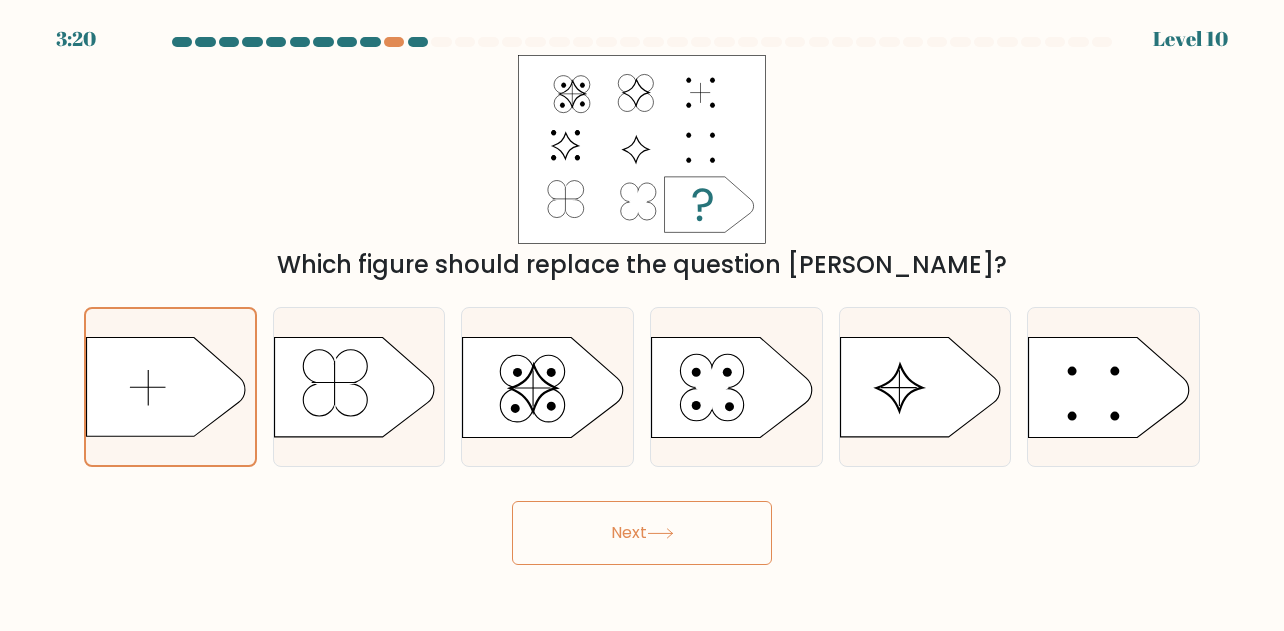 click on "Next" at bounding box center [642, 533] 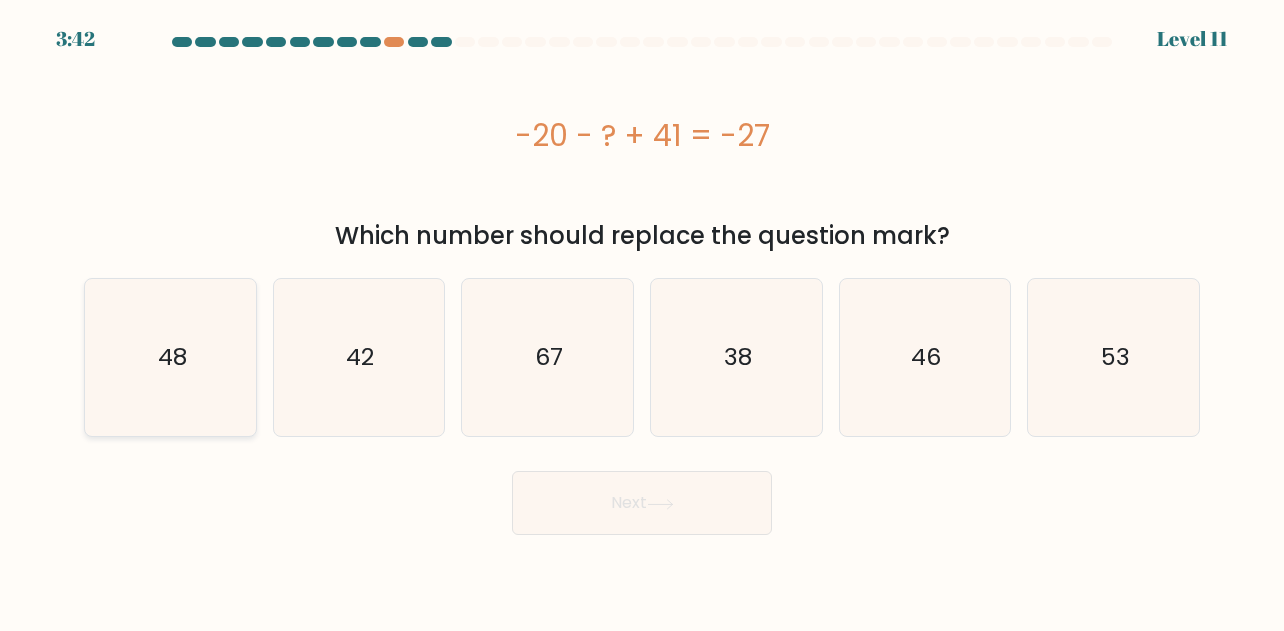 click on "48" 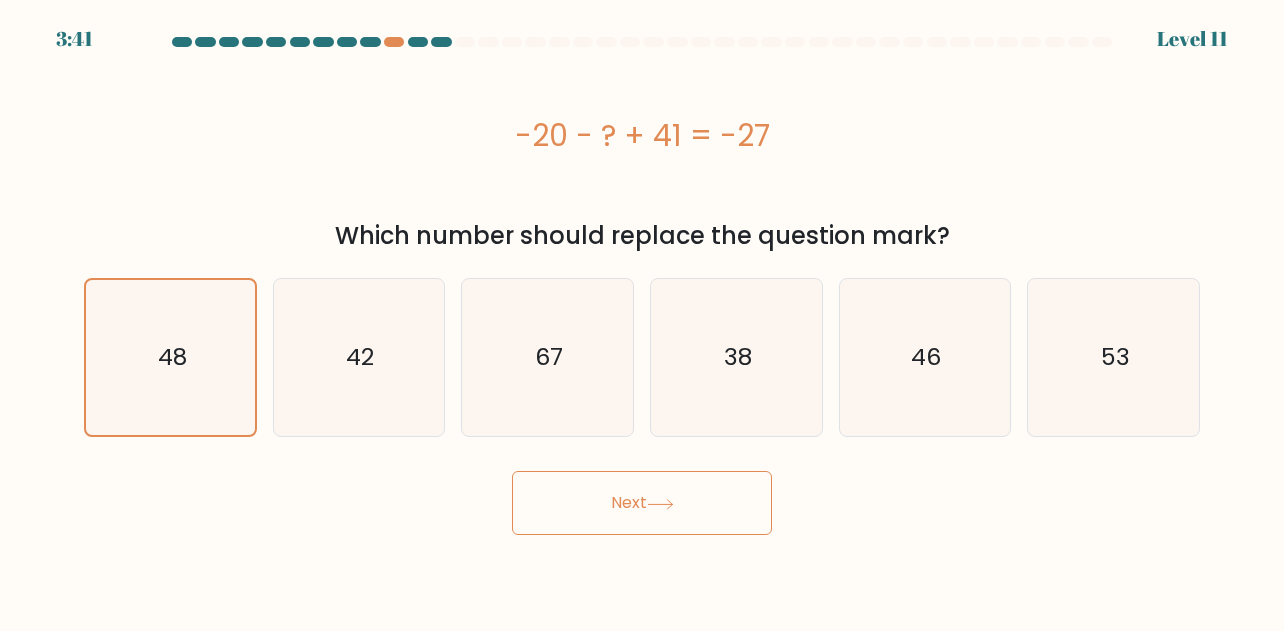 click on "Next" at bounding box center [642, 503] 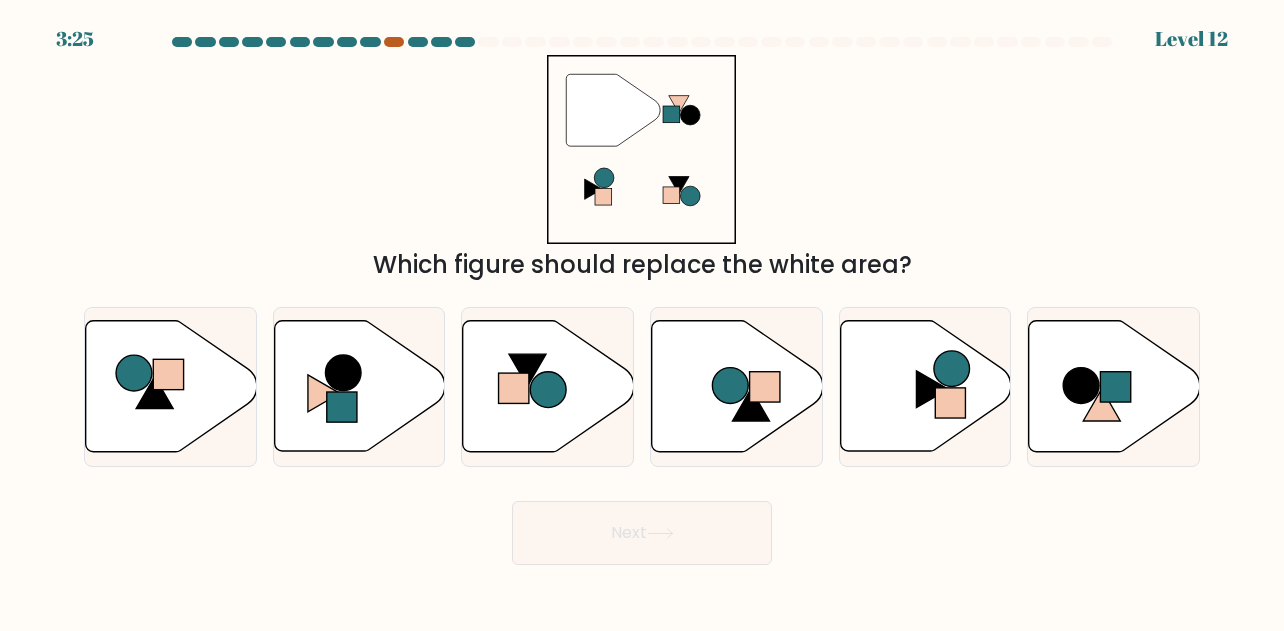 click at bounding box center (394, 42) 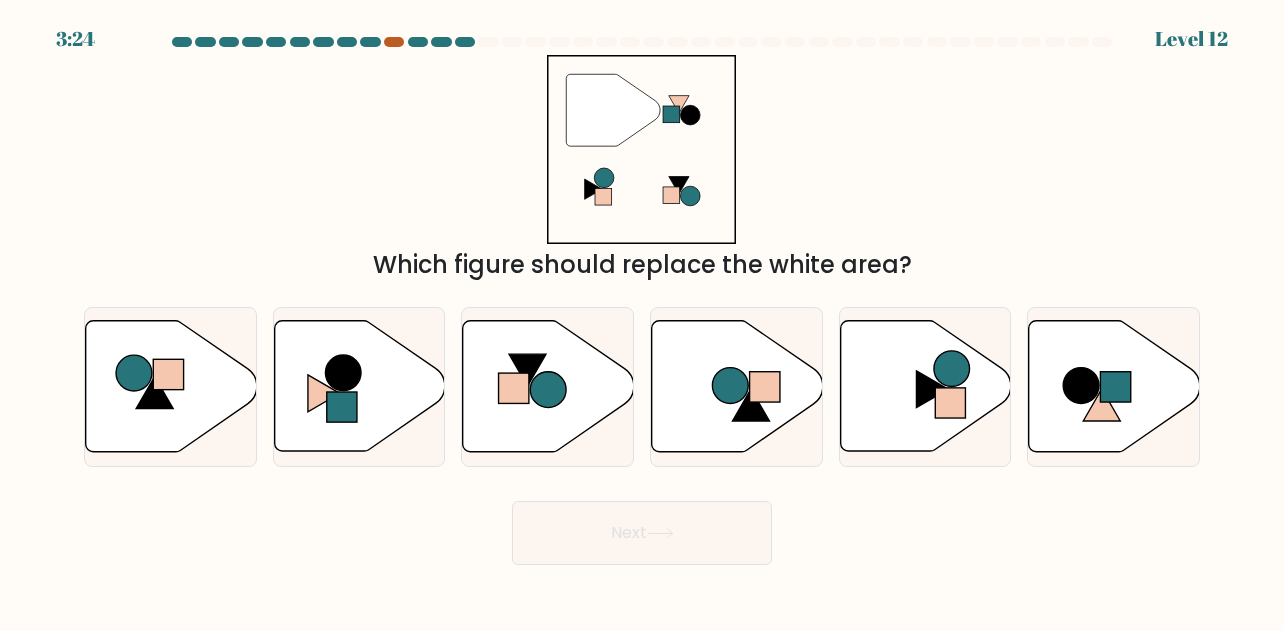 click at bounding box center [394, 42] 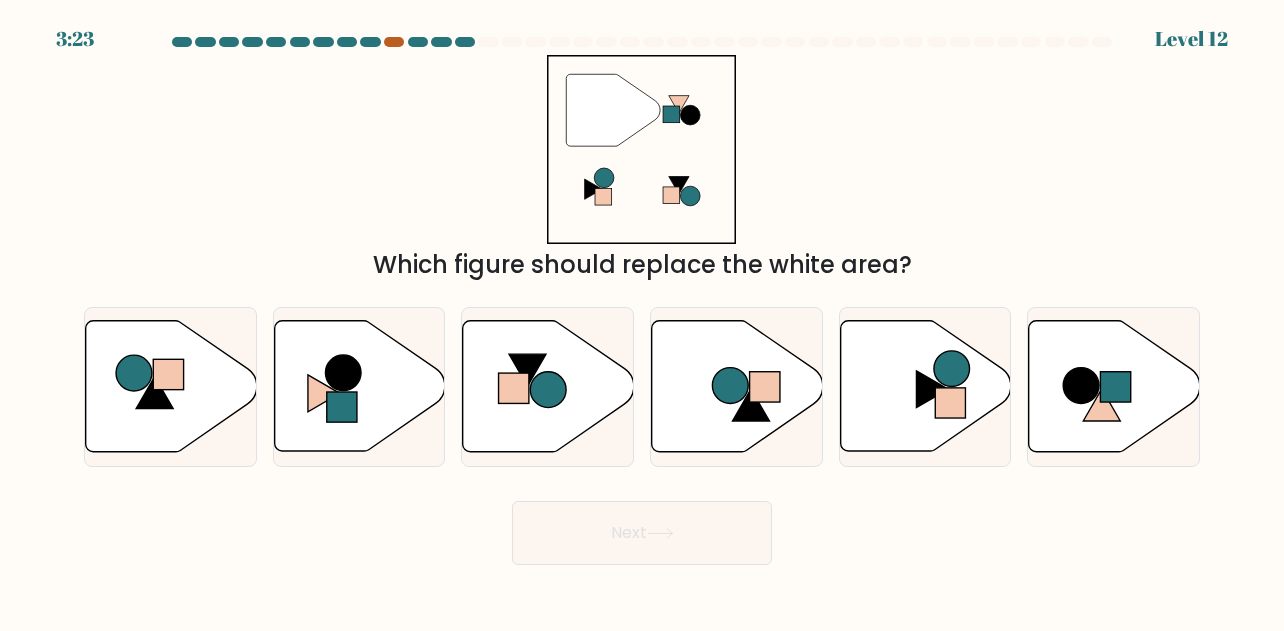 click at bounding box center [394, 42] 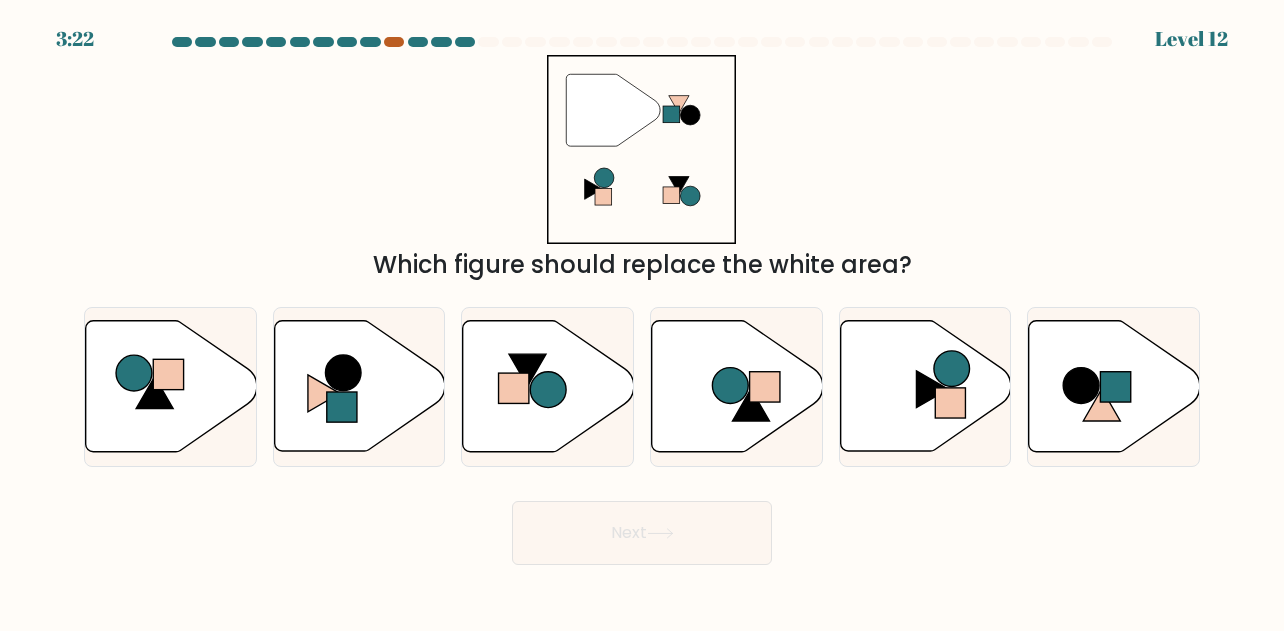 drag, startPoint x: 389, startPoint y: 40, endPoint x: 400, endPoint y: 44, distance: 11.7046995 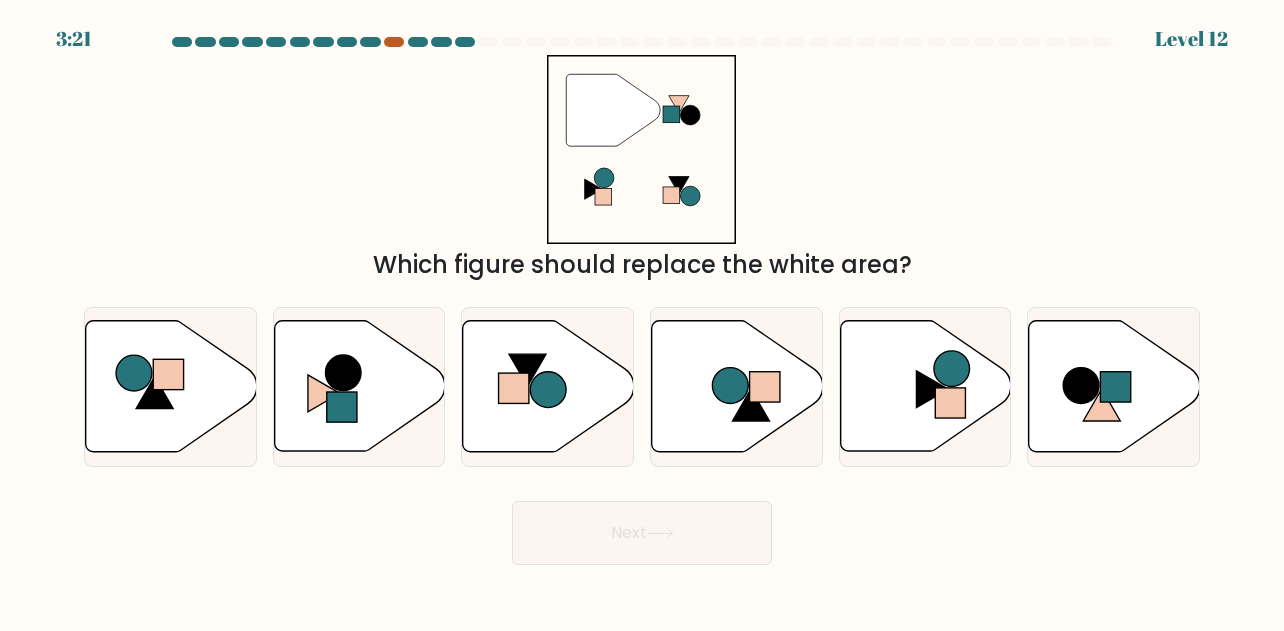 click at bounding box center (394, 42) 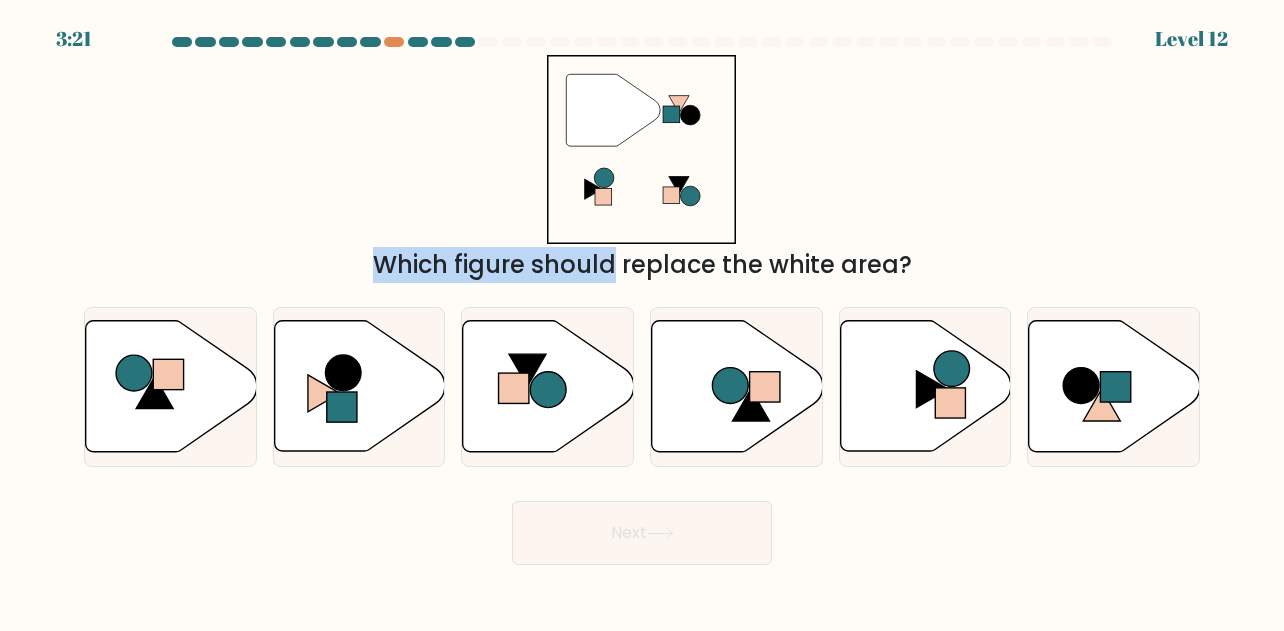 drag, startPoint x: 400, startPoint y: 43, endPoint x: 424, endPoint y: 141, distance: 100.89599 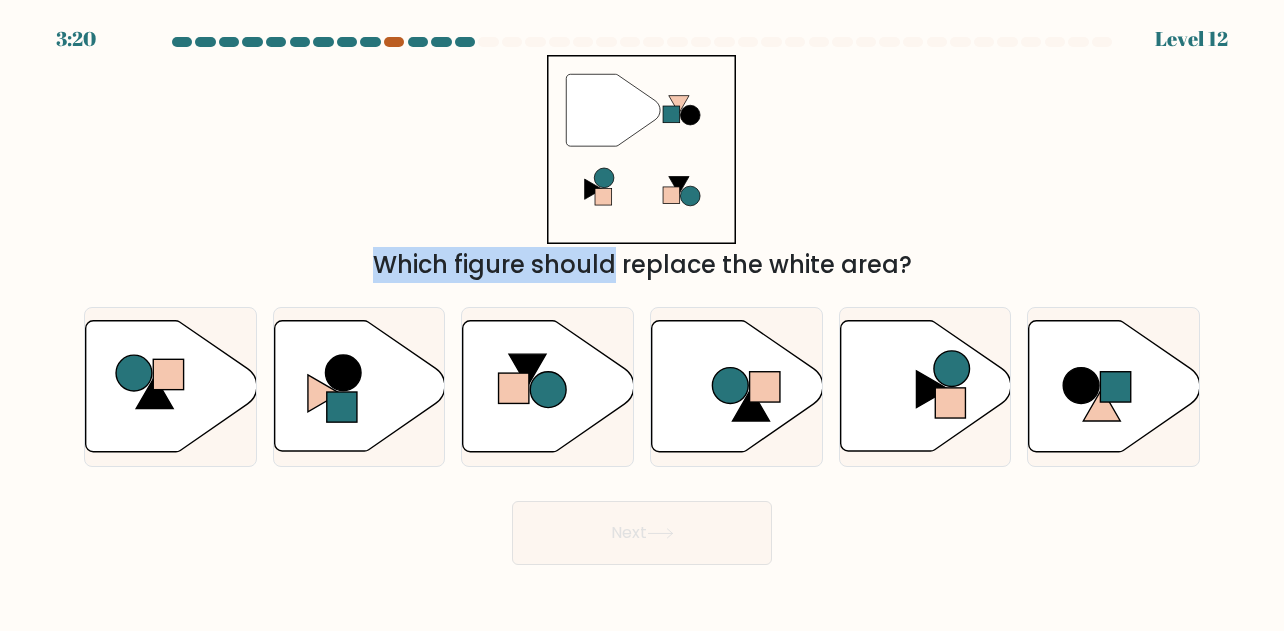 click at bounding box center [394, 42] 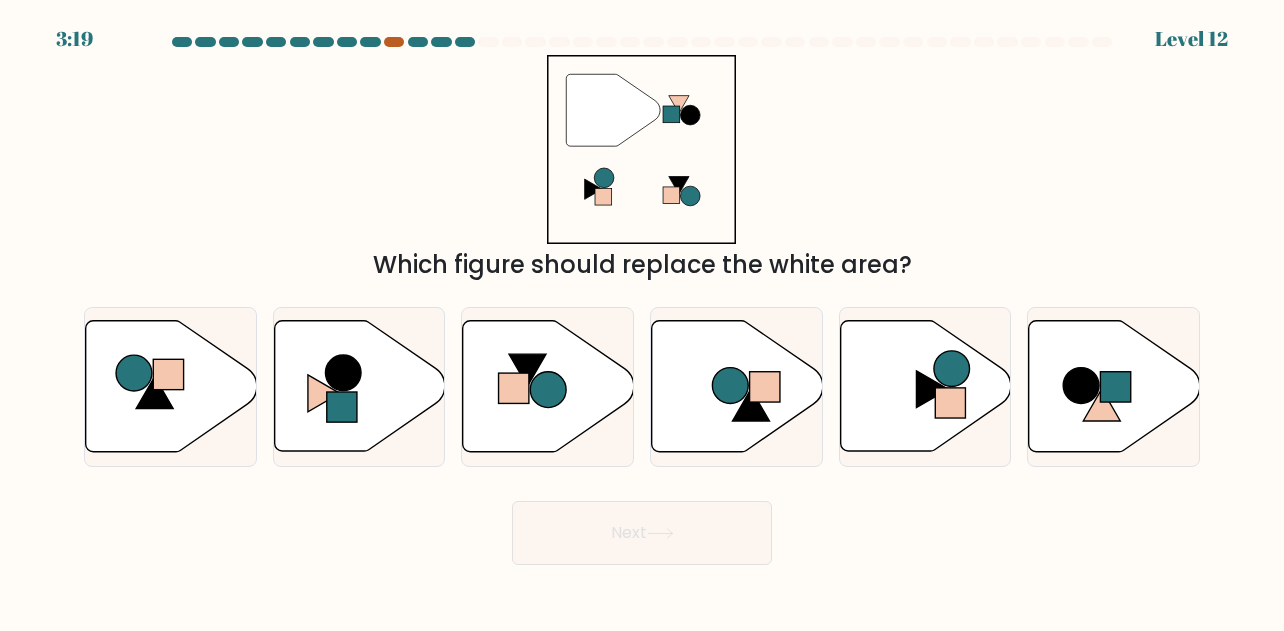 click at bounding box center [394, 42] 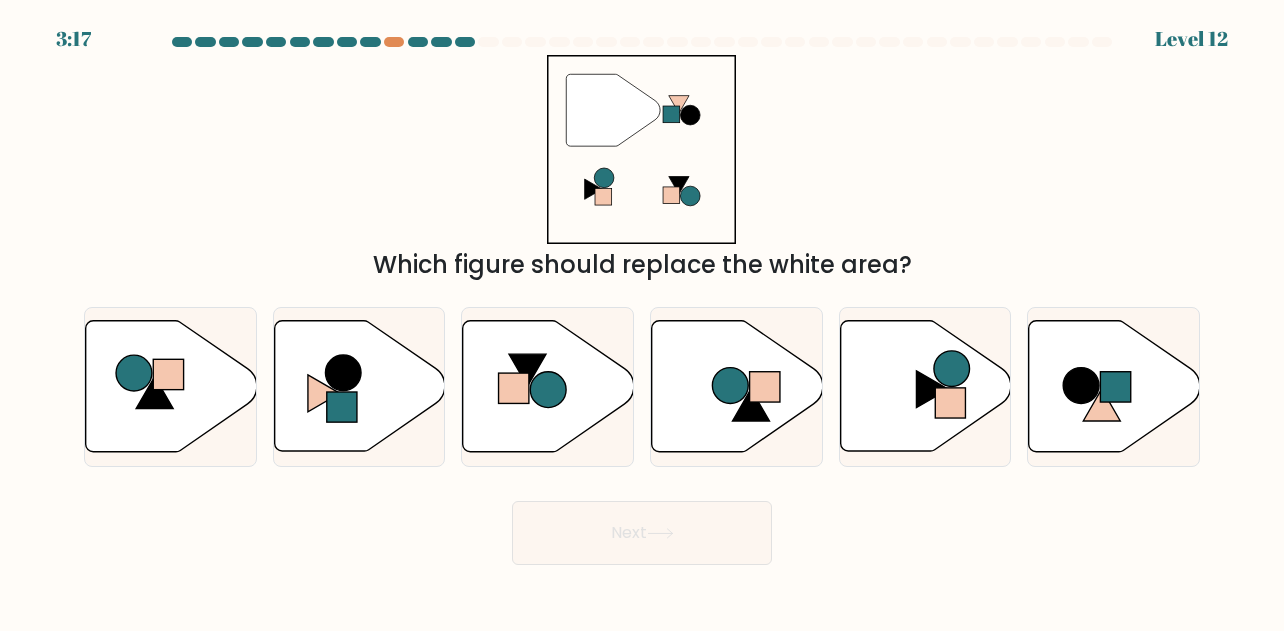 click at bounding box center (370, 42) 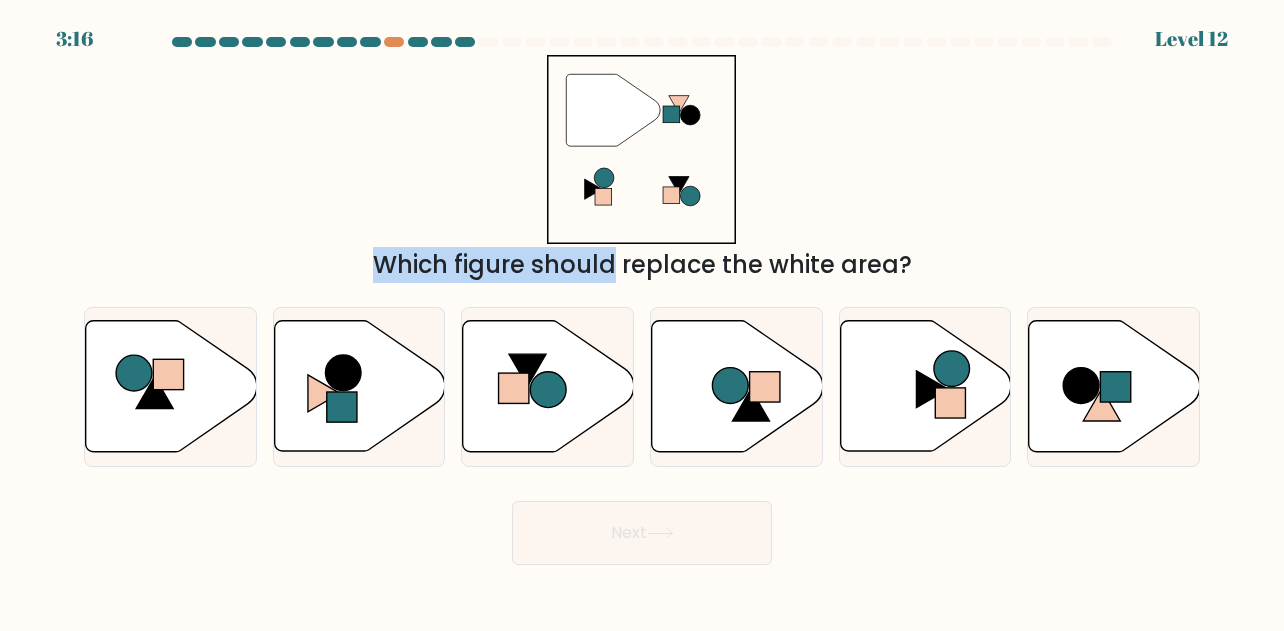 drag, startPoint x: 367, startPoint y: 41, endPoint x: 507, endPoint y: 77, distance: 144.55449 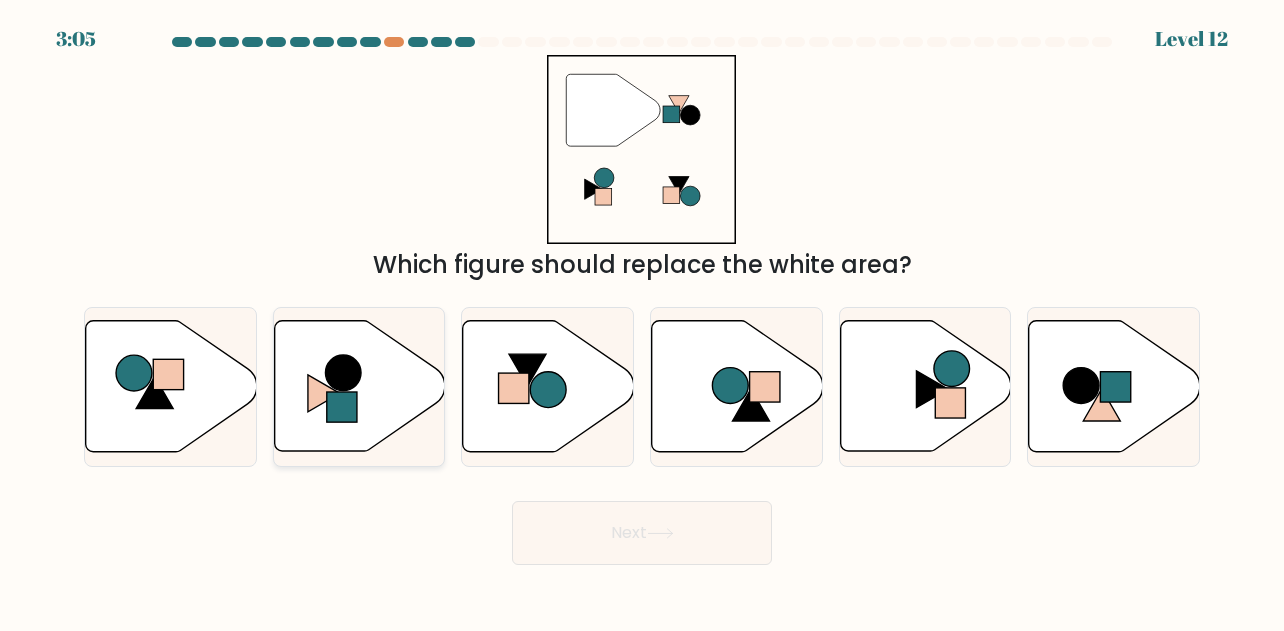 click at bounding box center (359, 386) 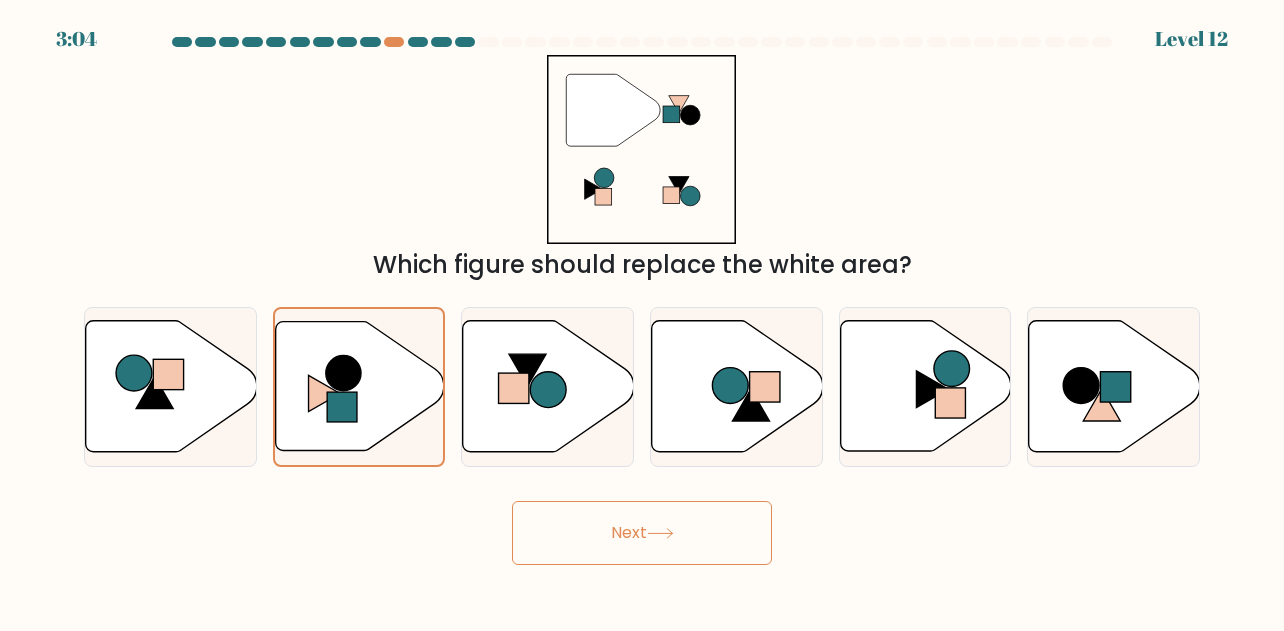 click on "Next" at bounding box center [642, 533] 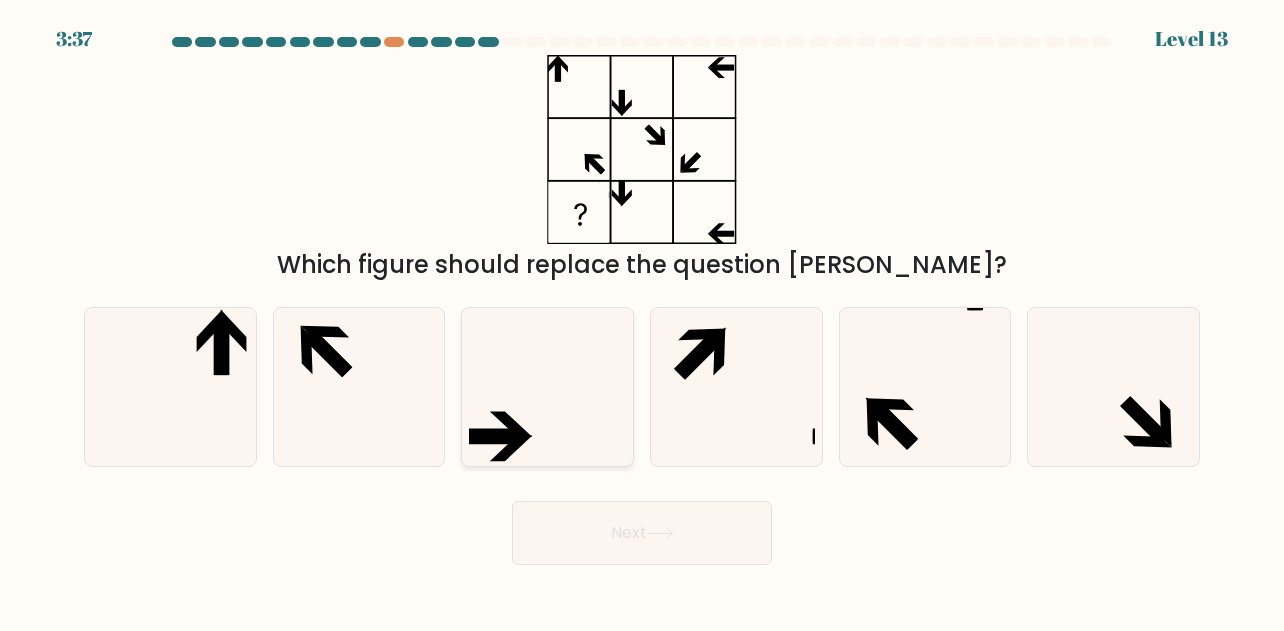 click 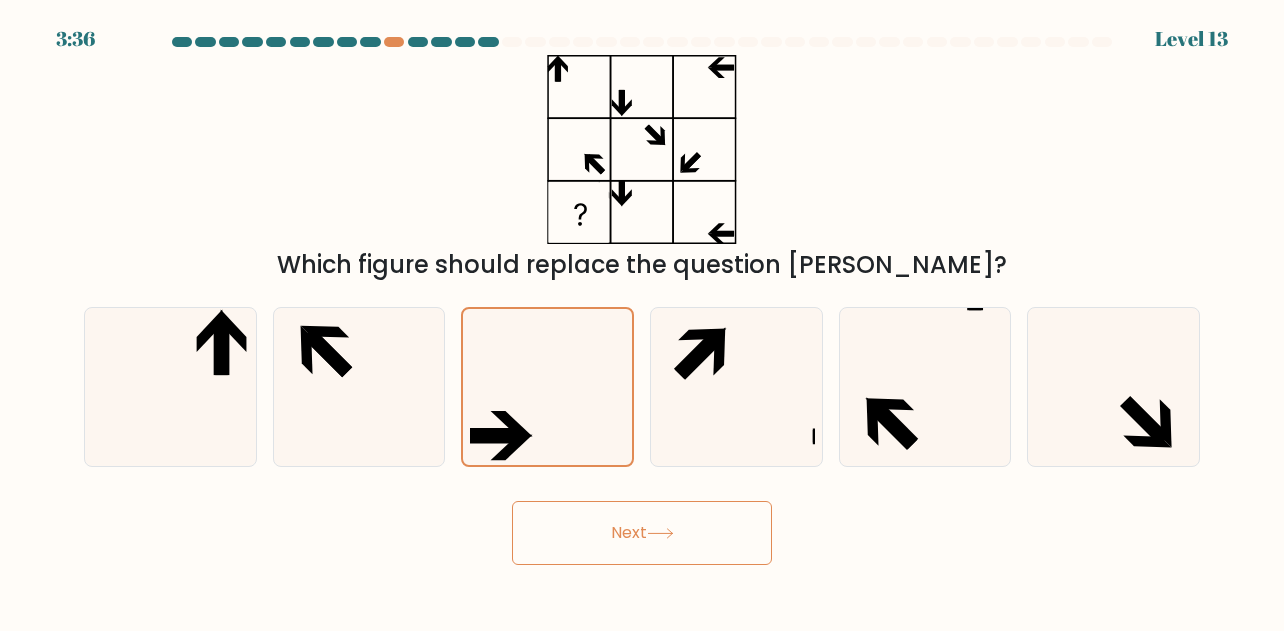 click on "Next" at bounding box center (642, 533) 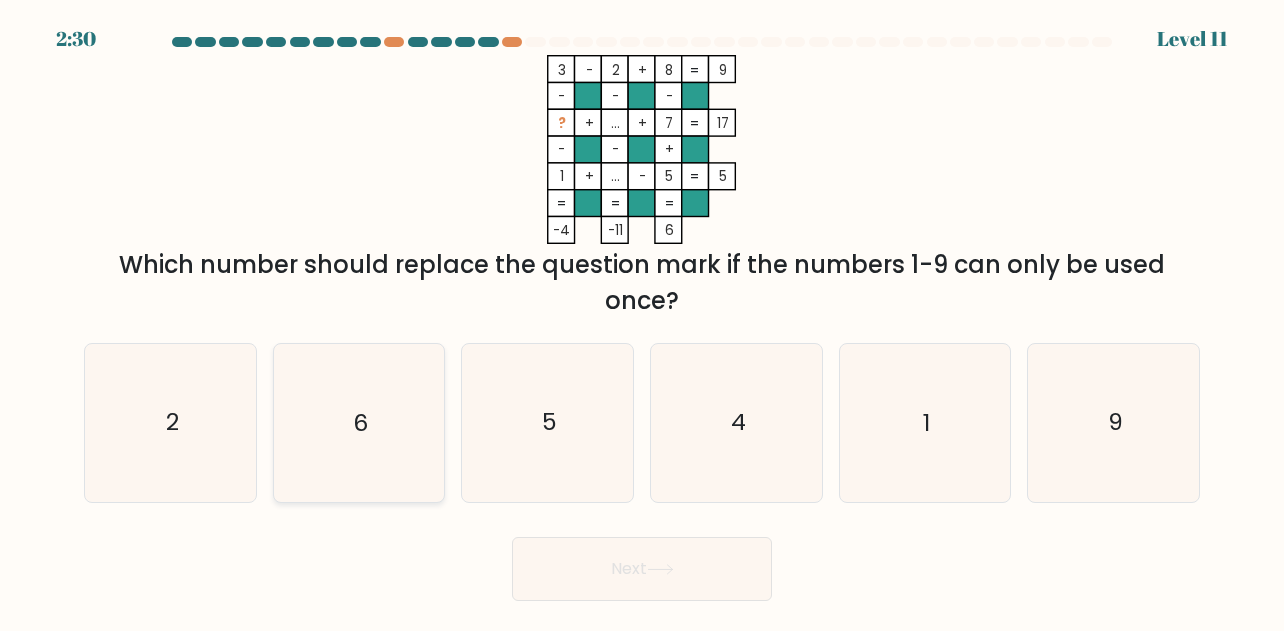click on "6" 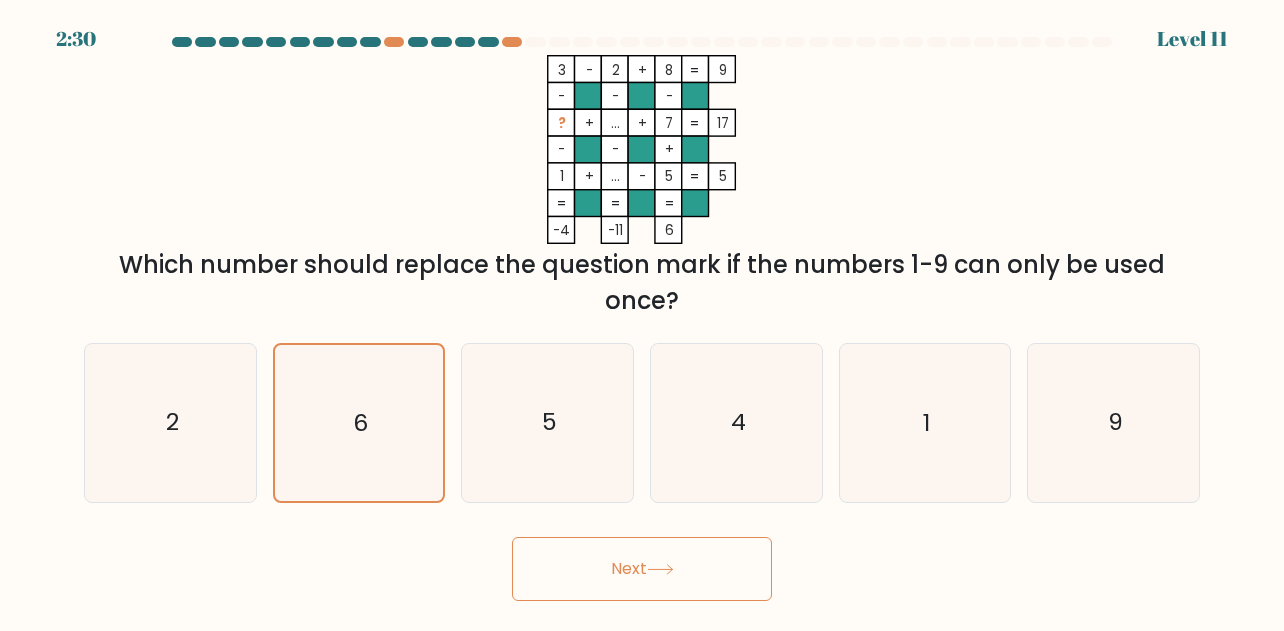 click on "Next" at bounding box center (642, 569) 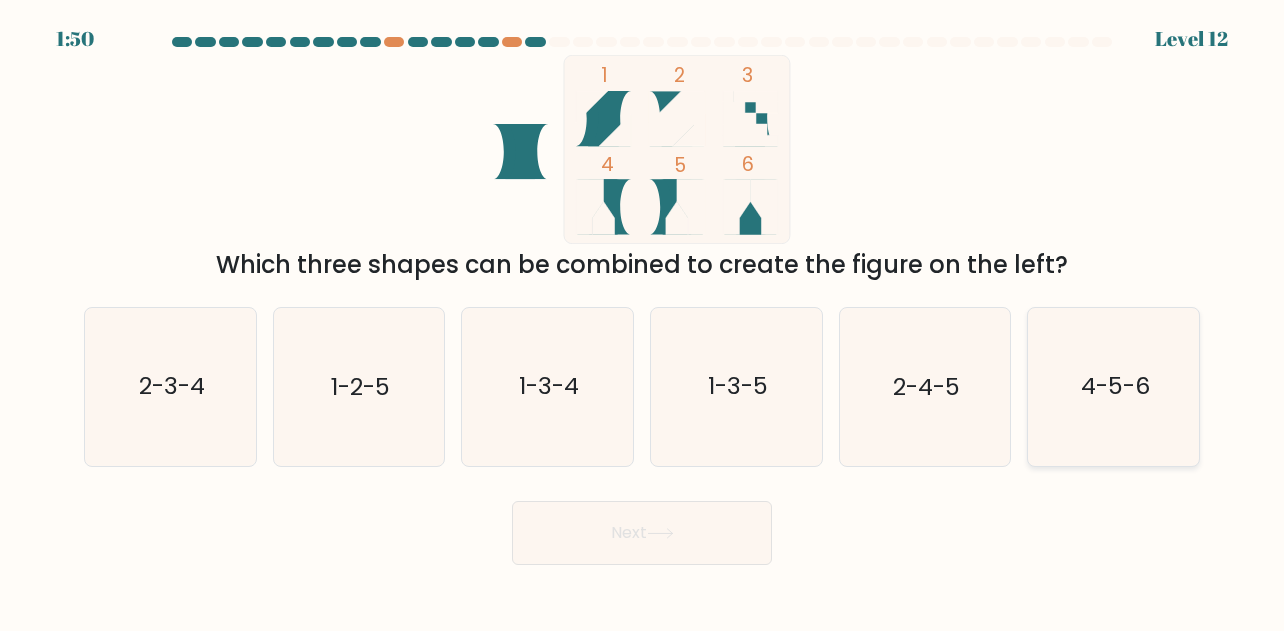 click on "4-5-6" 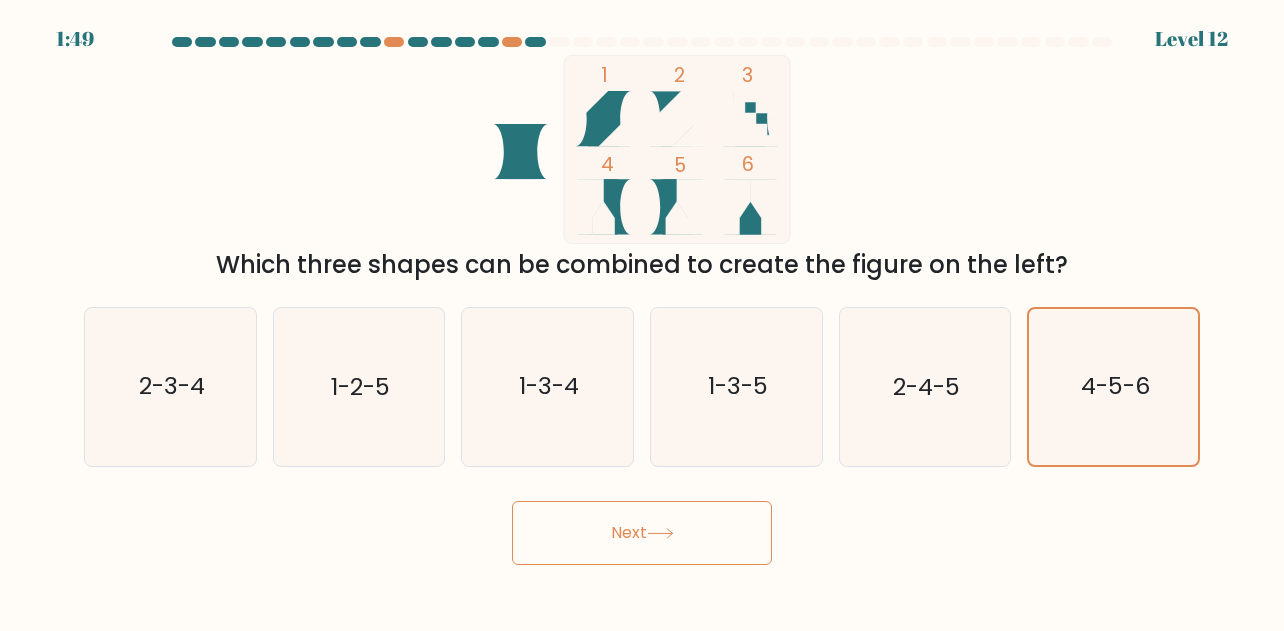 click on "Next" at bounding box center (642, 533) 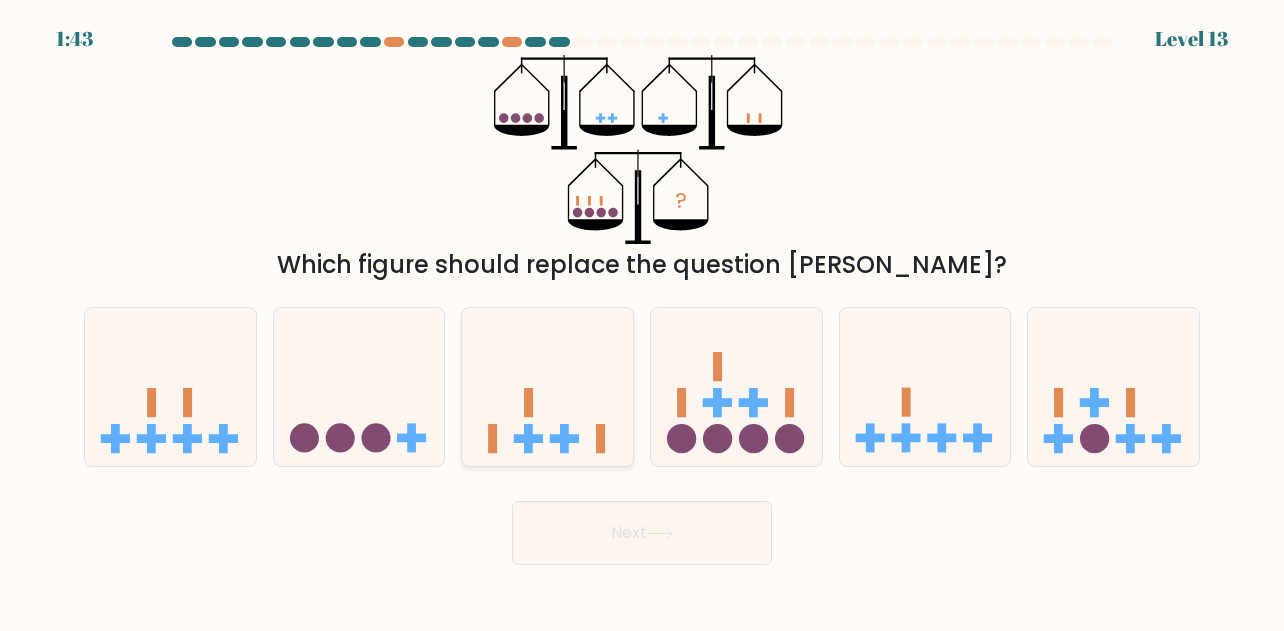 click 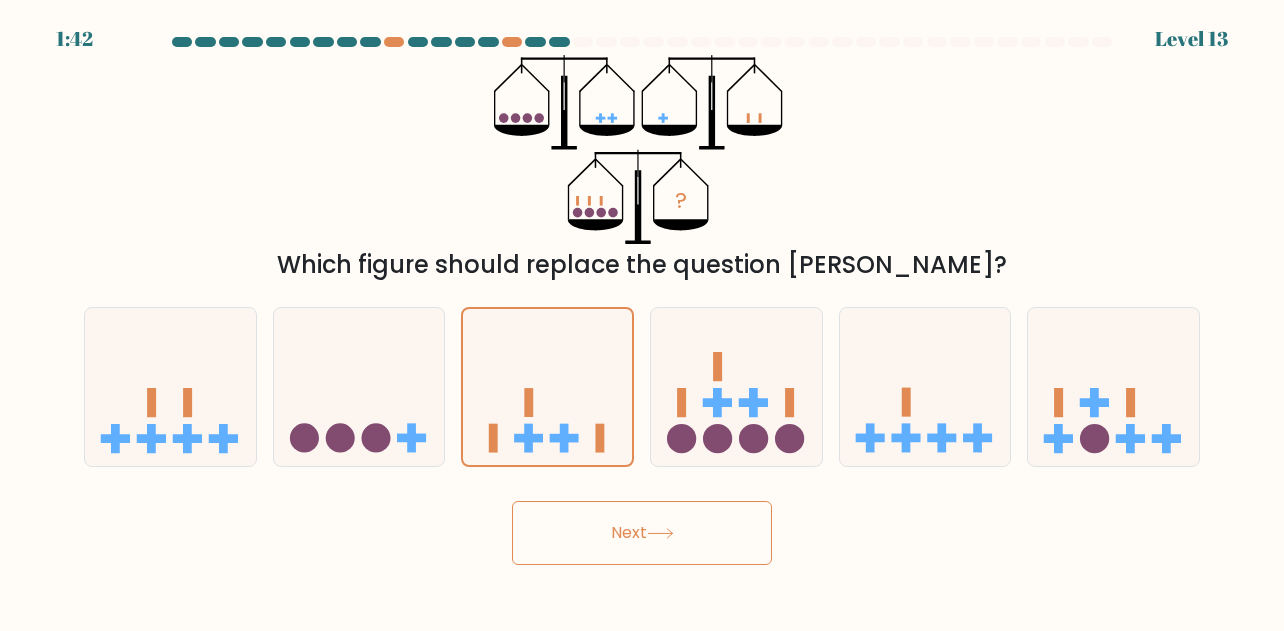 click on "Next" at bounding box center [642, 533] 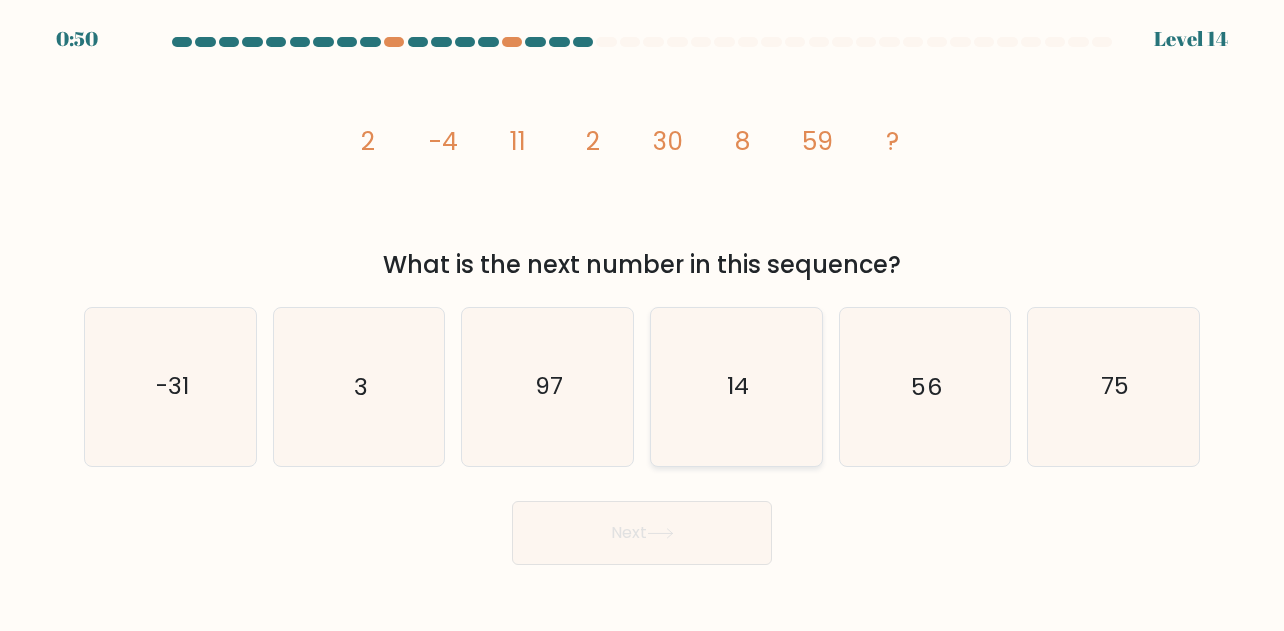 click on "14" 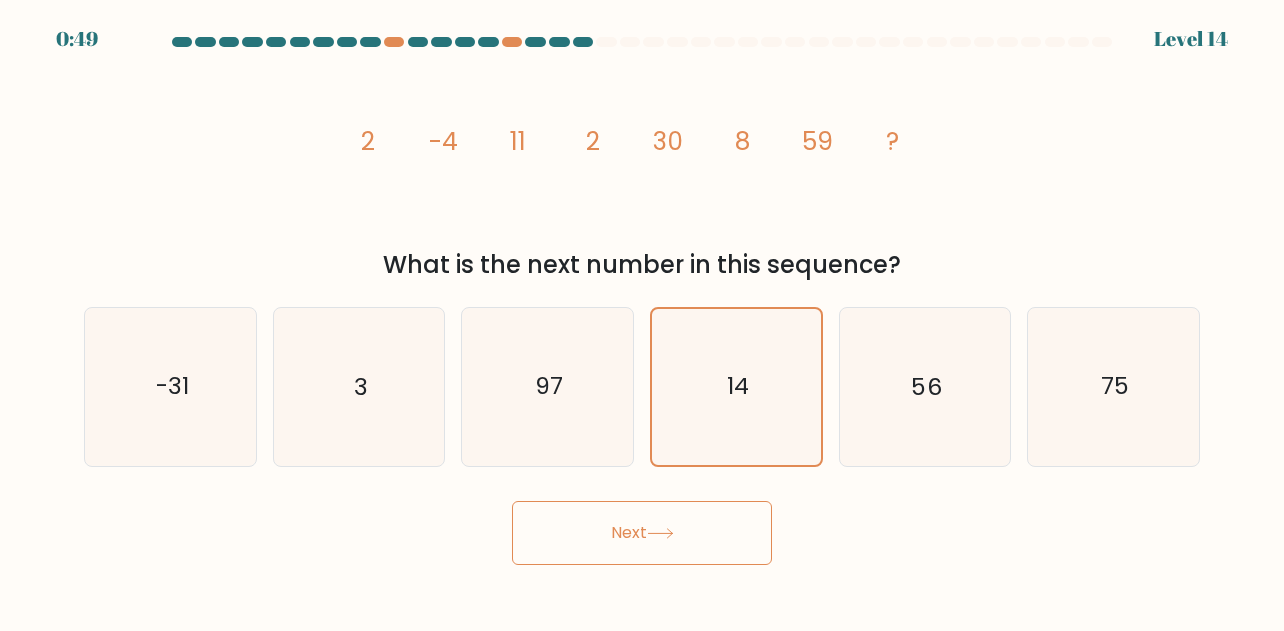 click on "Next" at bounding box center [642, 533] 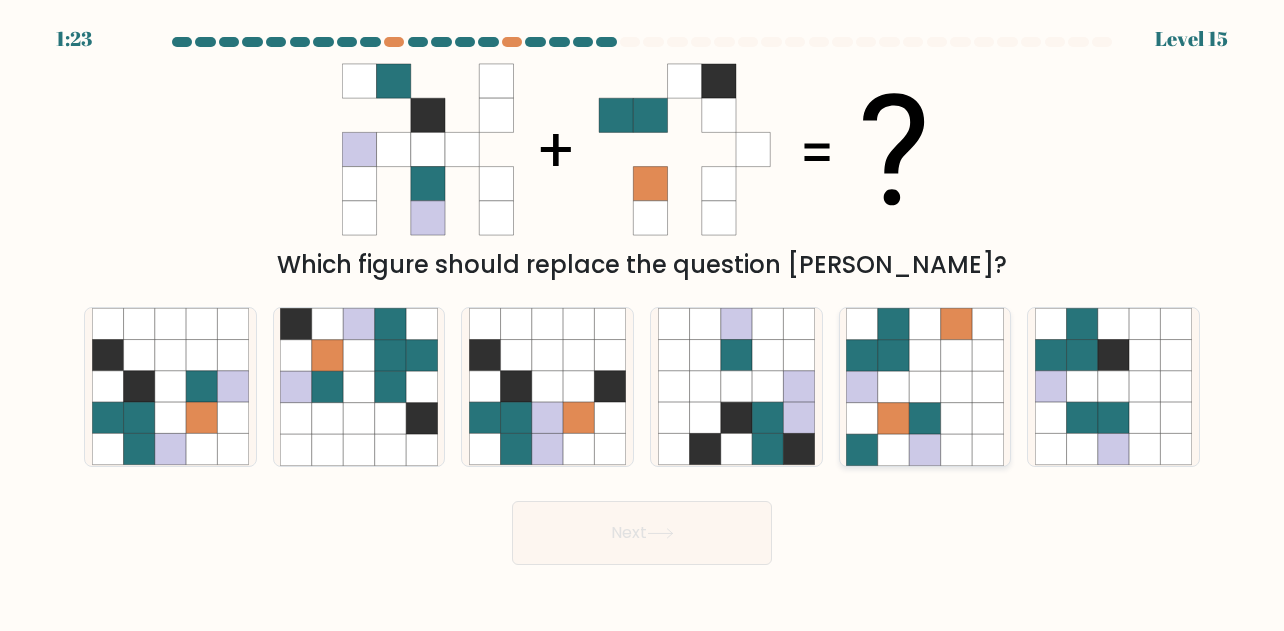 click 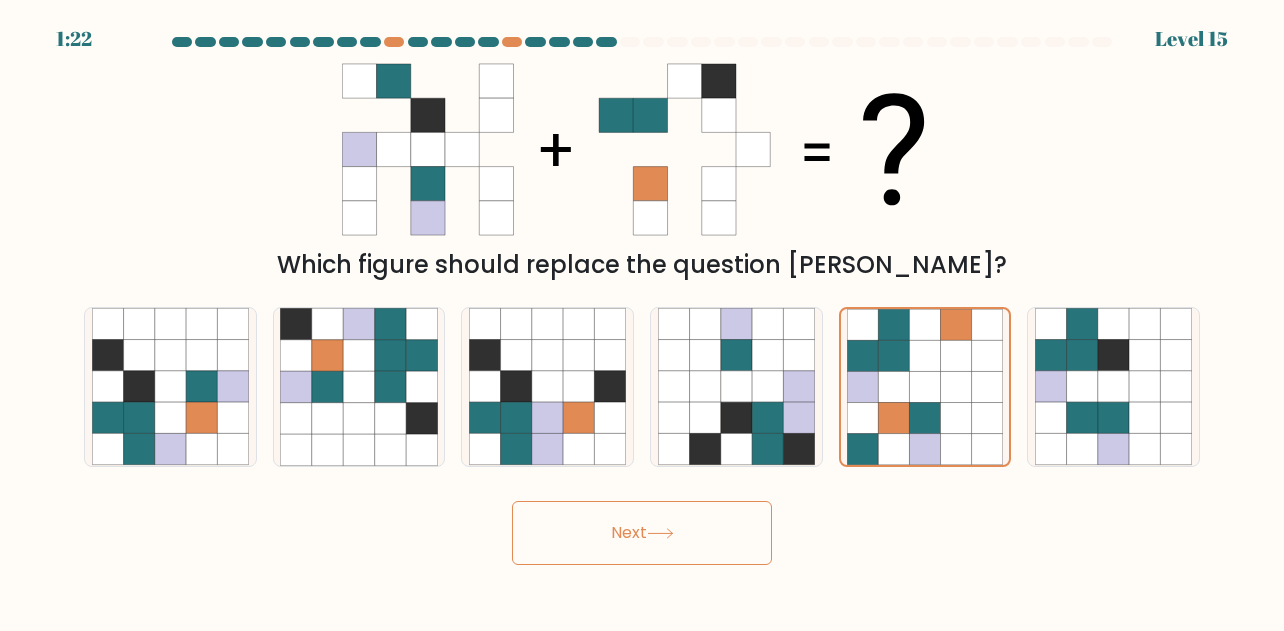 click on "Next" at bounding box center (642, 533) 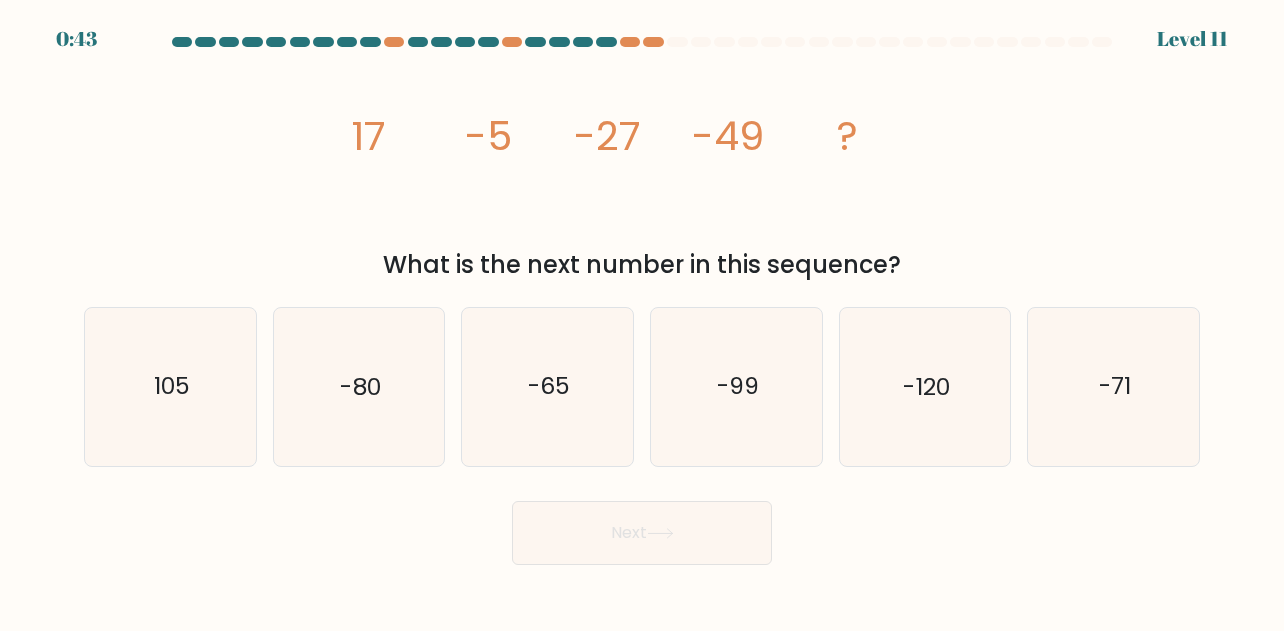 scroll, scrollTop: 0, scrollLeft: 0, axis: both 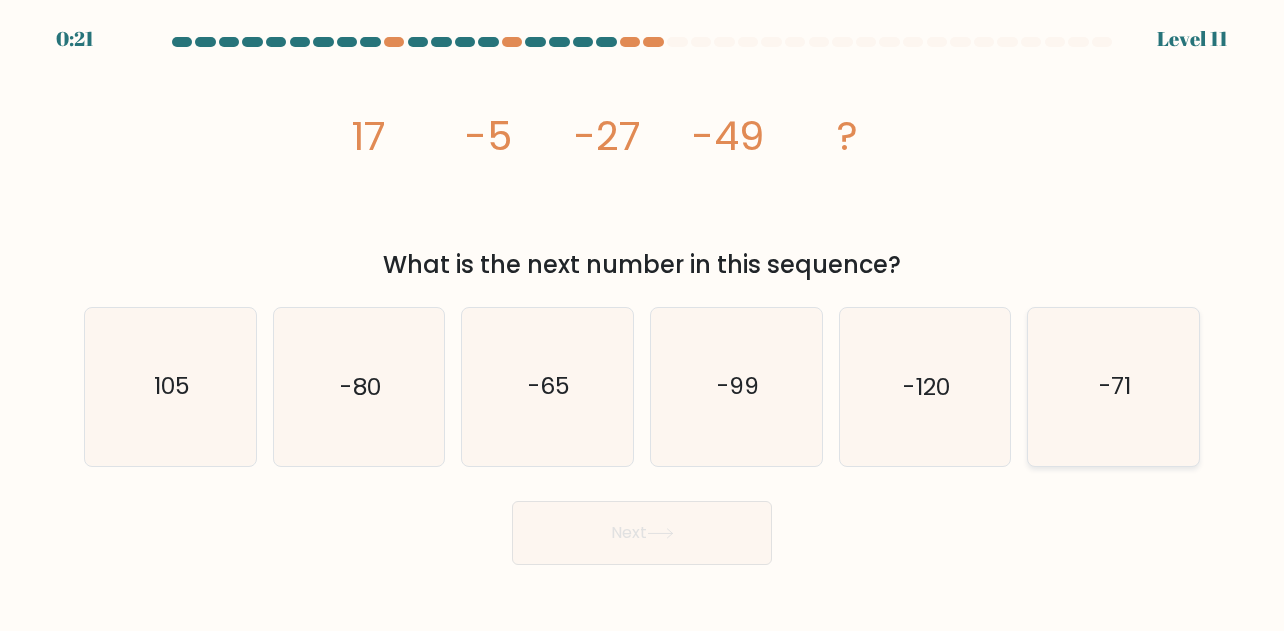 click on "-71" 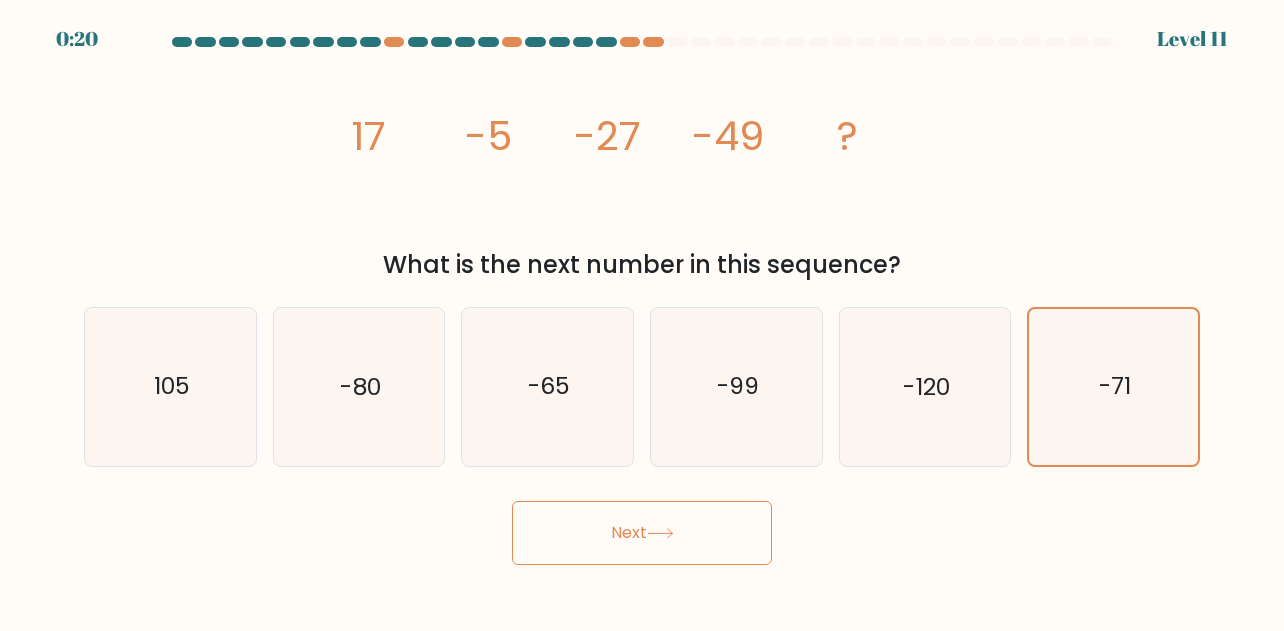 click on "Next" at bounding box center [642, 533] 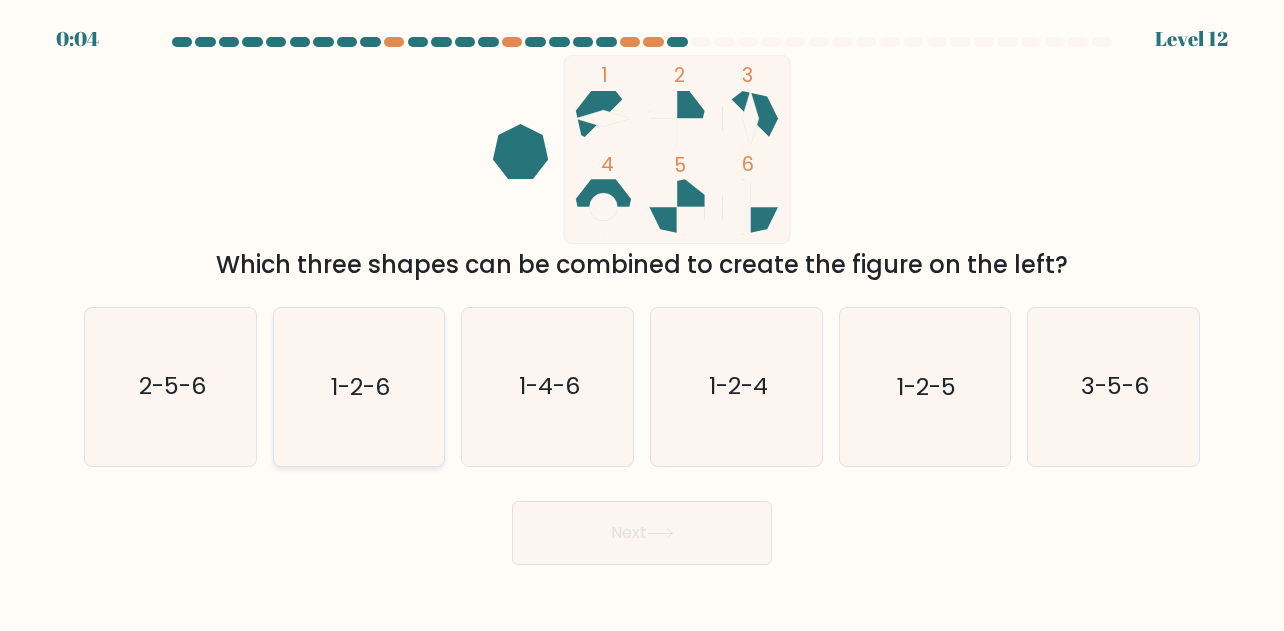 click on "1-2-6" 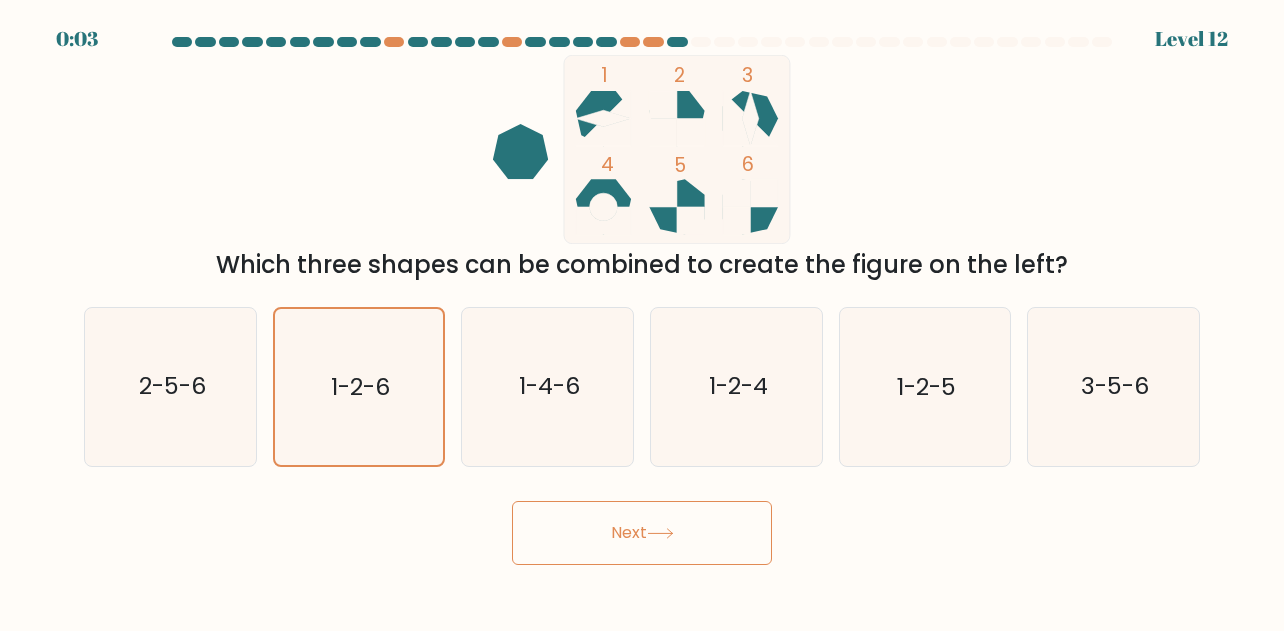 click on "Next" at bounding box center (642, 533) 